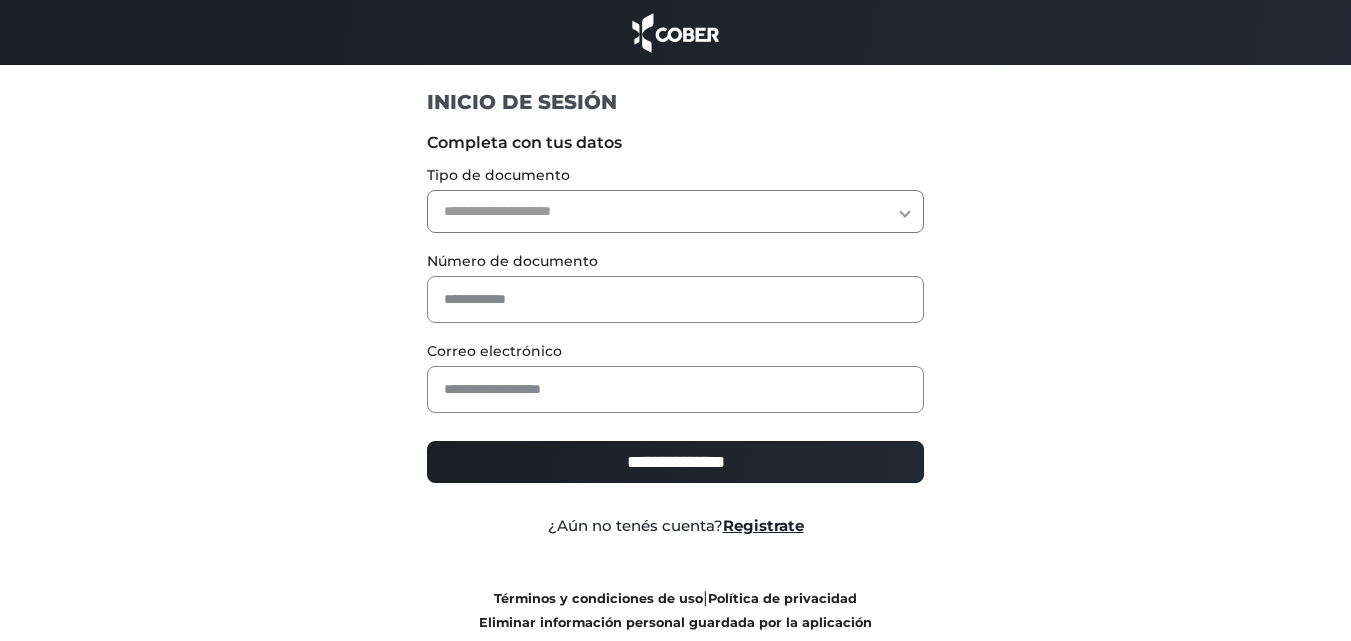 scroll, scrollTop: 0, scrollLeft: 0, axis: both 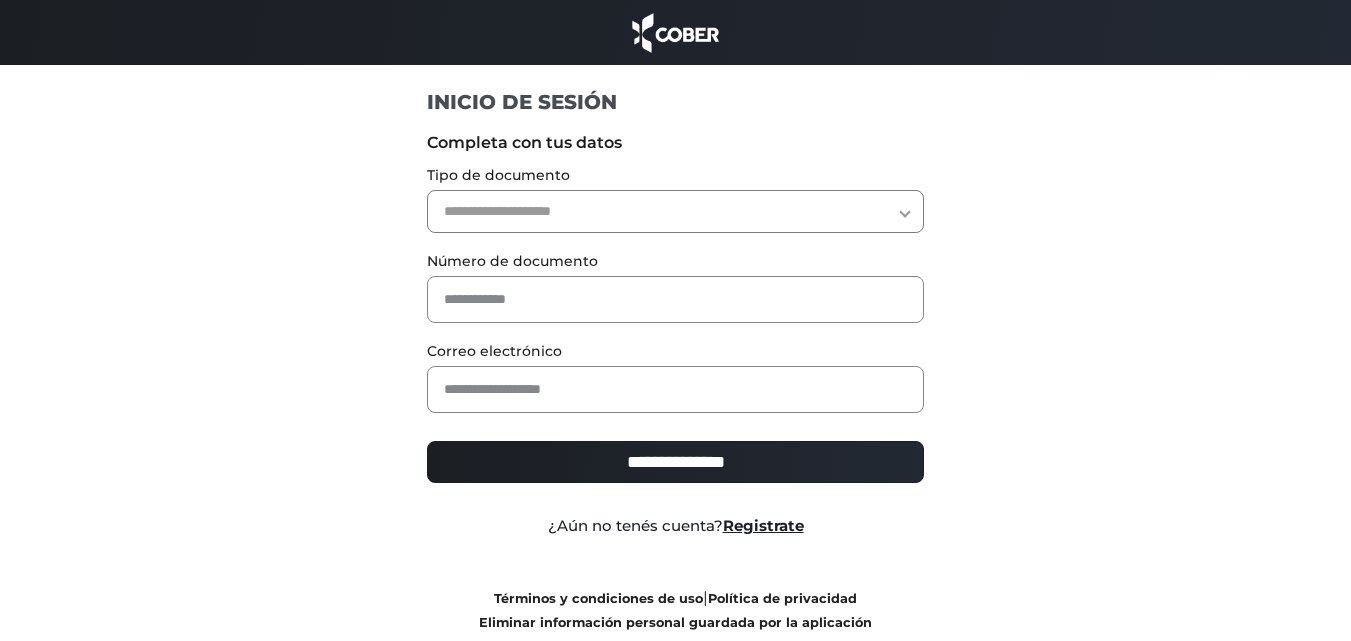 click on "**********" at bounding box center [675, 211] 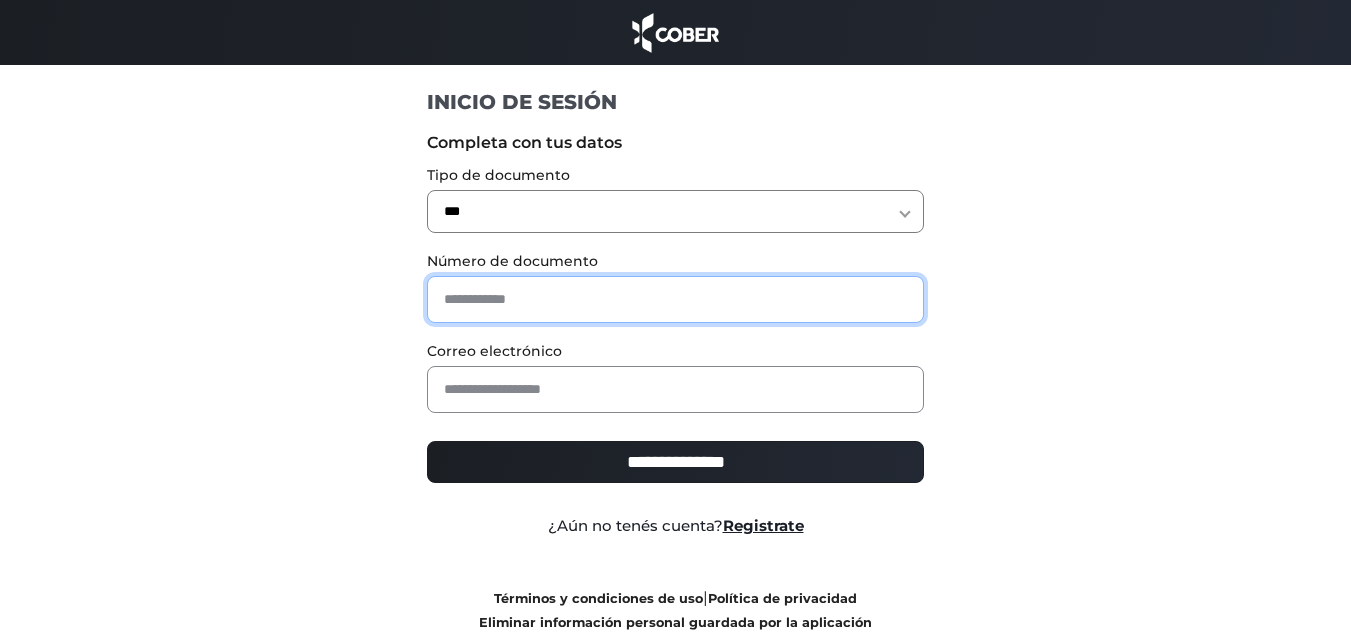 click at bounding box center (675, 299) 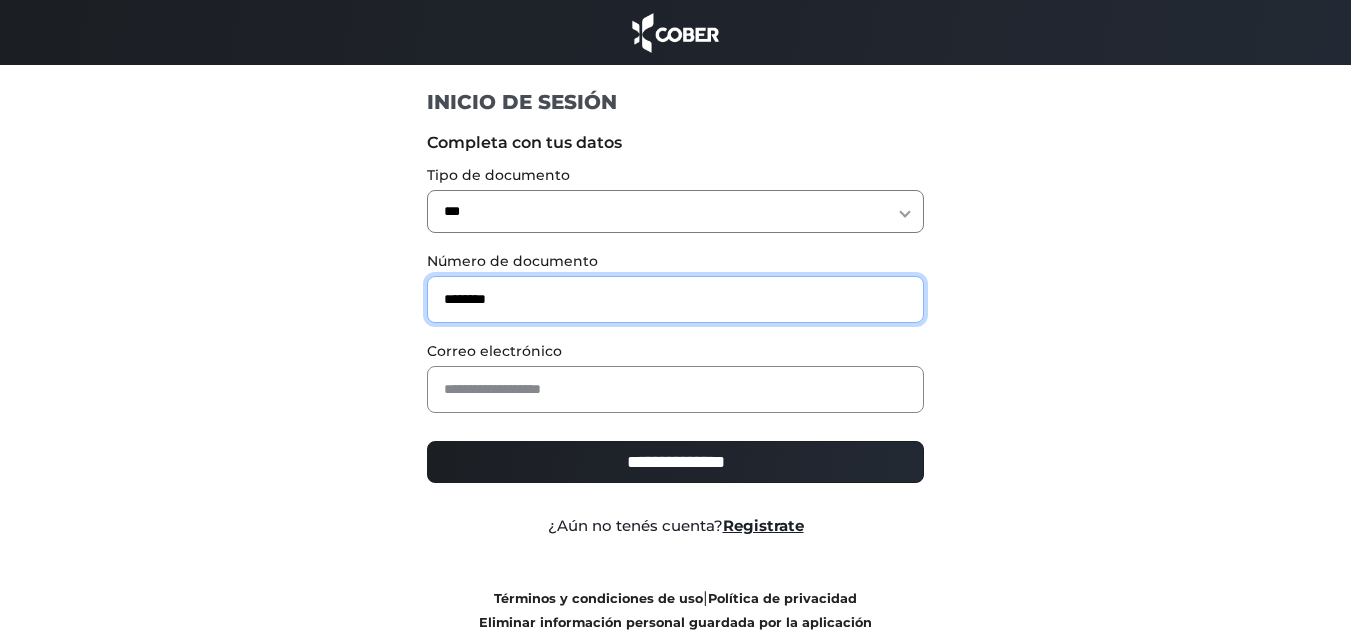 type on "********" 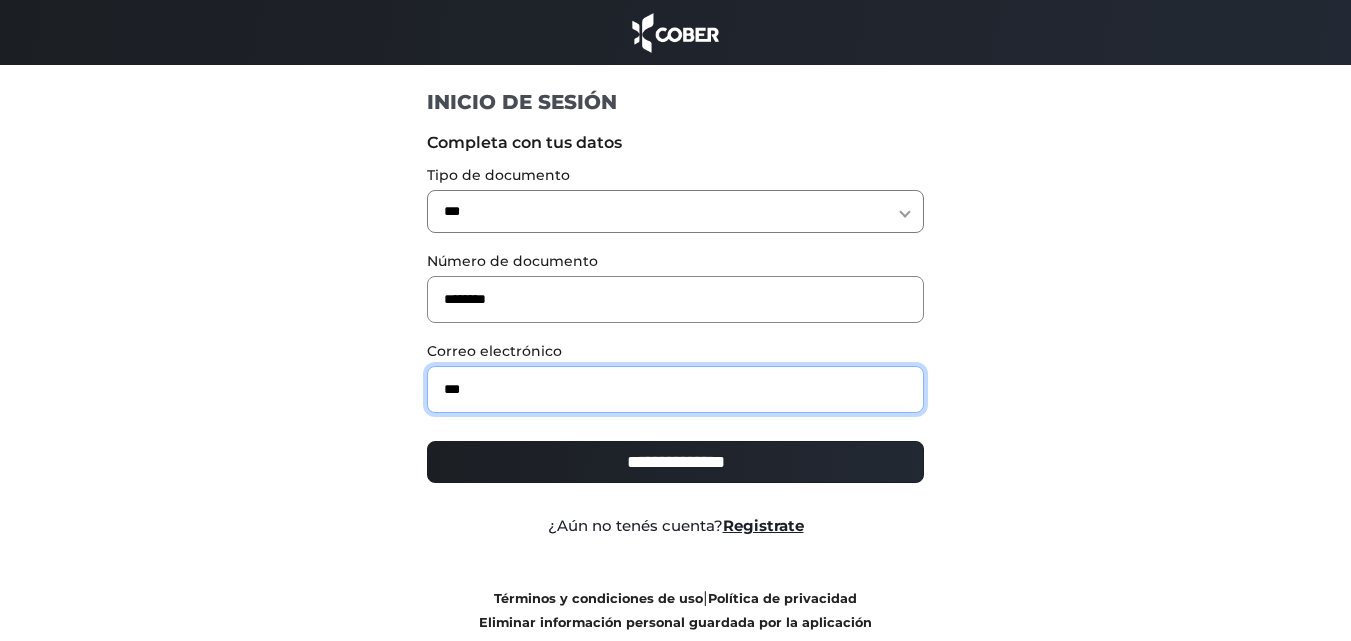 type on "**********" 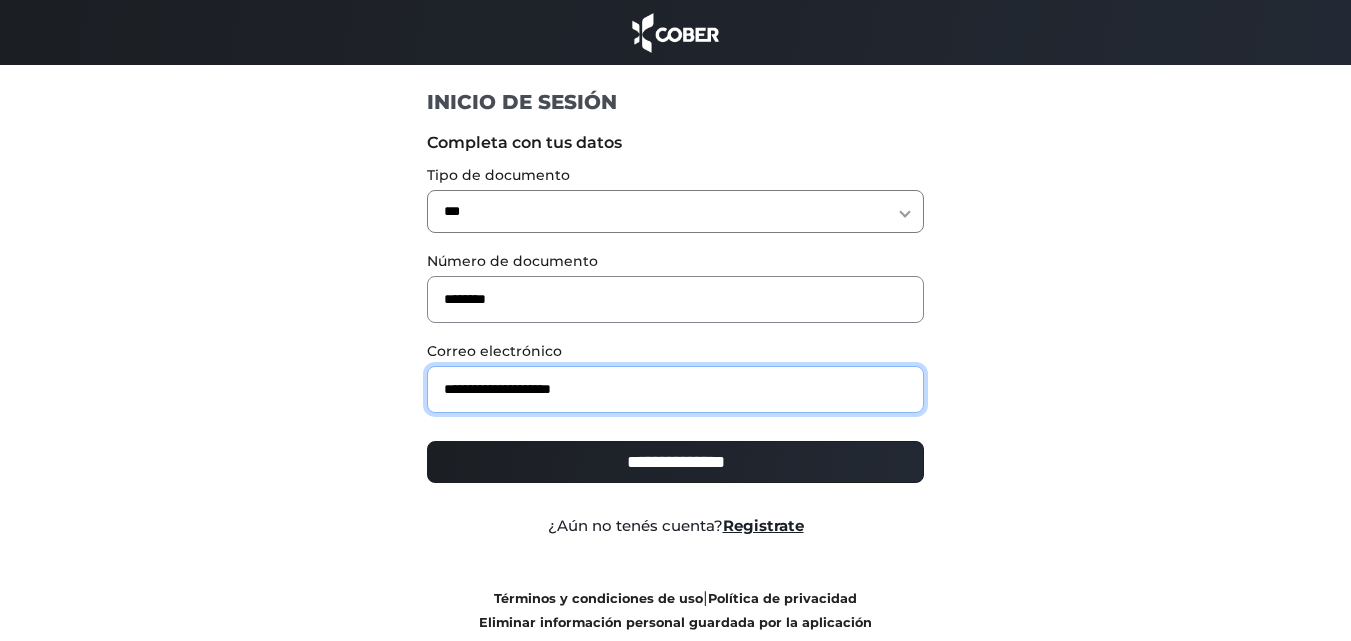 click on "**********" at bounding box center [675, 462] 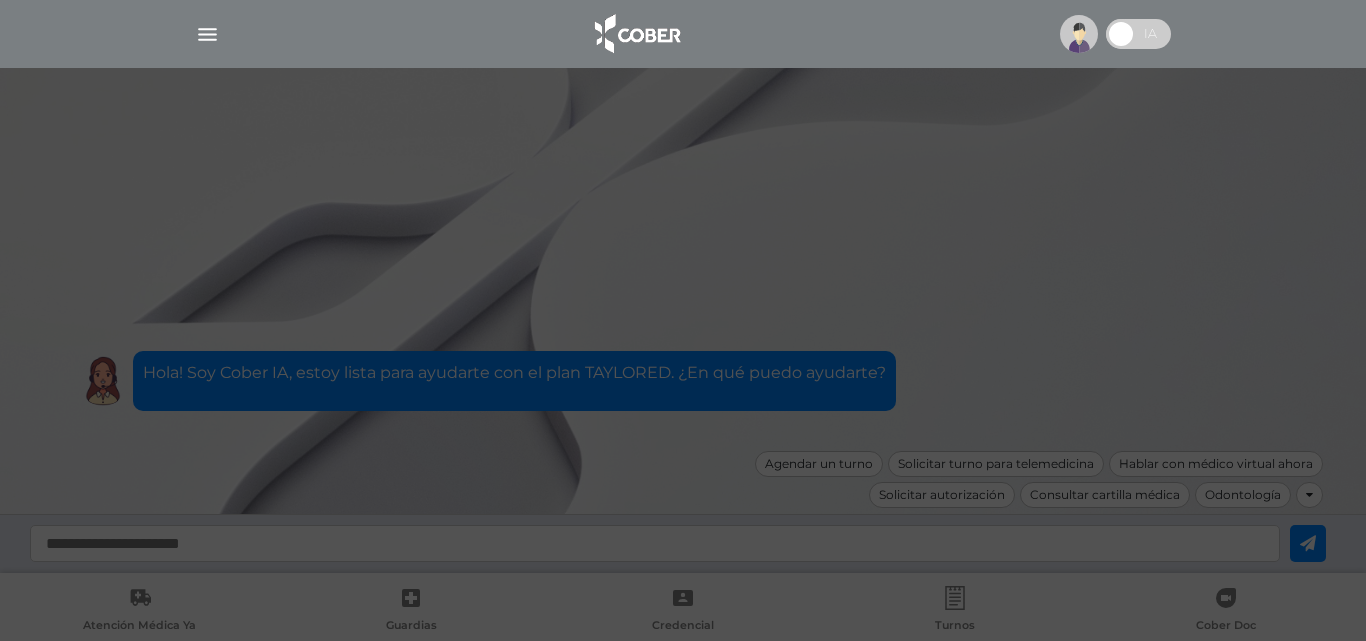 scroll, scrollTop: 0, scrollLeft: 0, axis: both 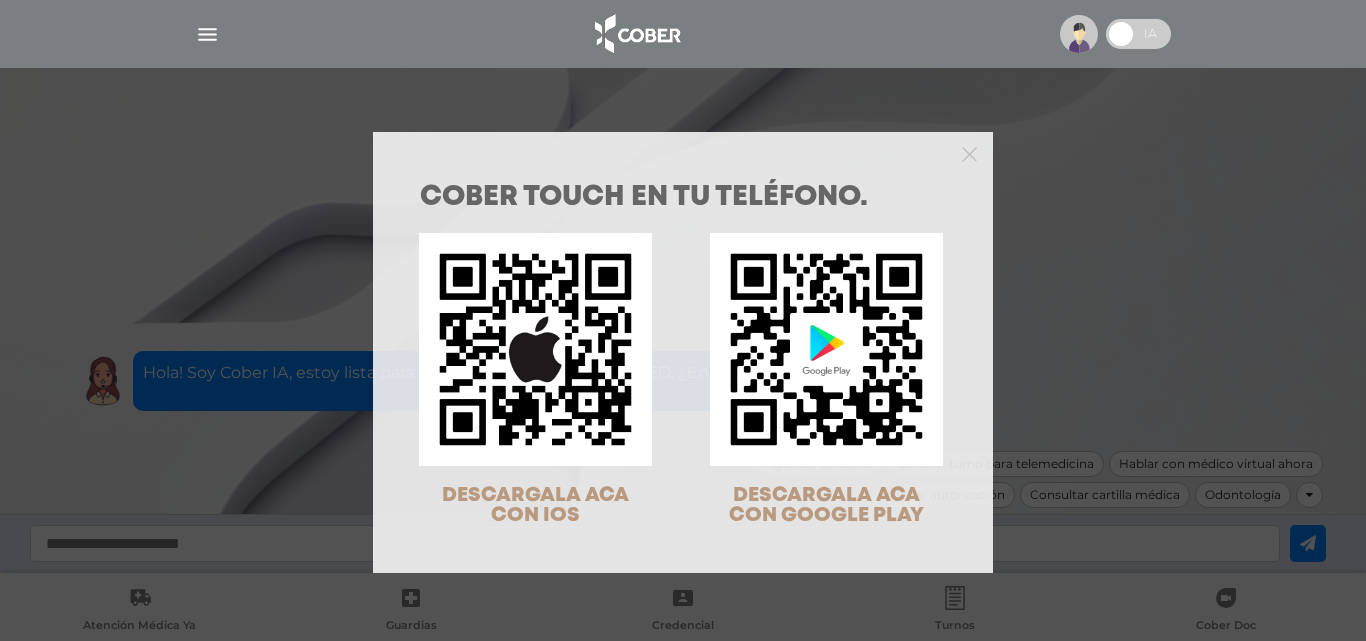 click at bounding box center [683, 152] 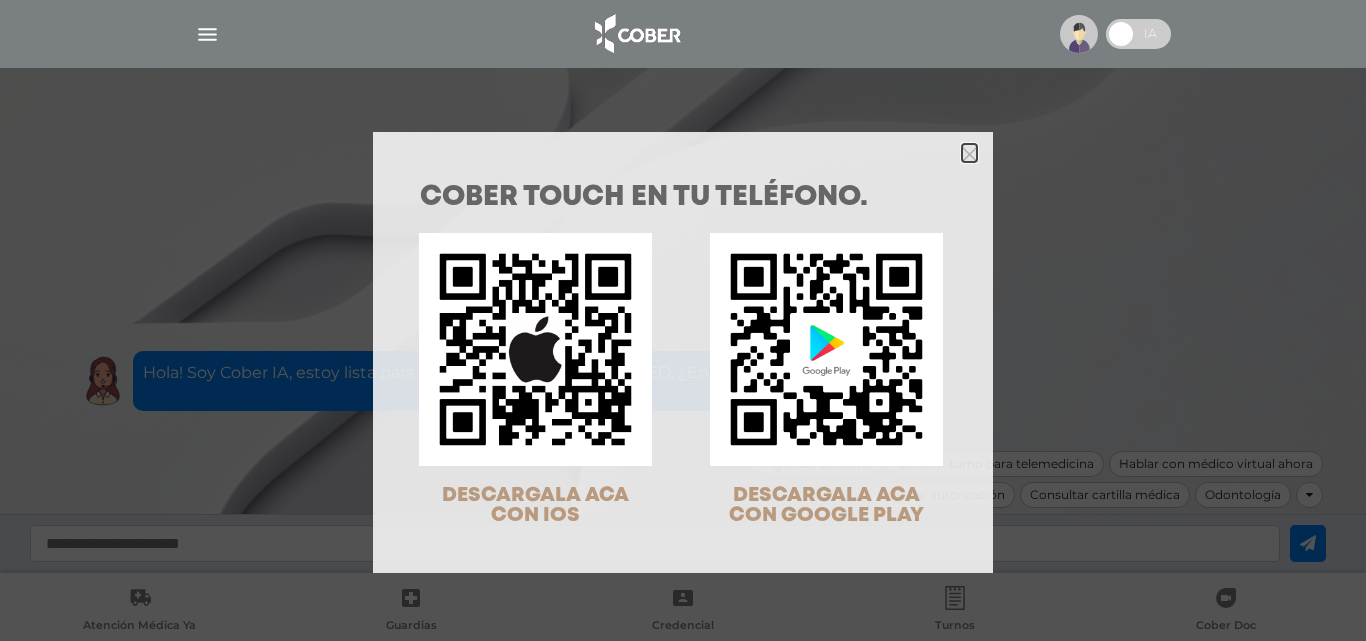 click 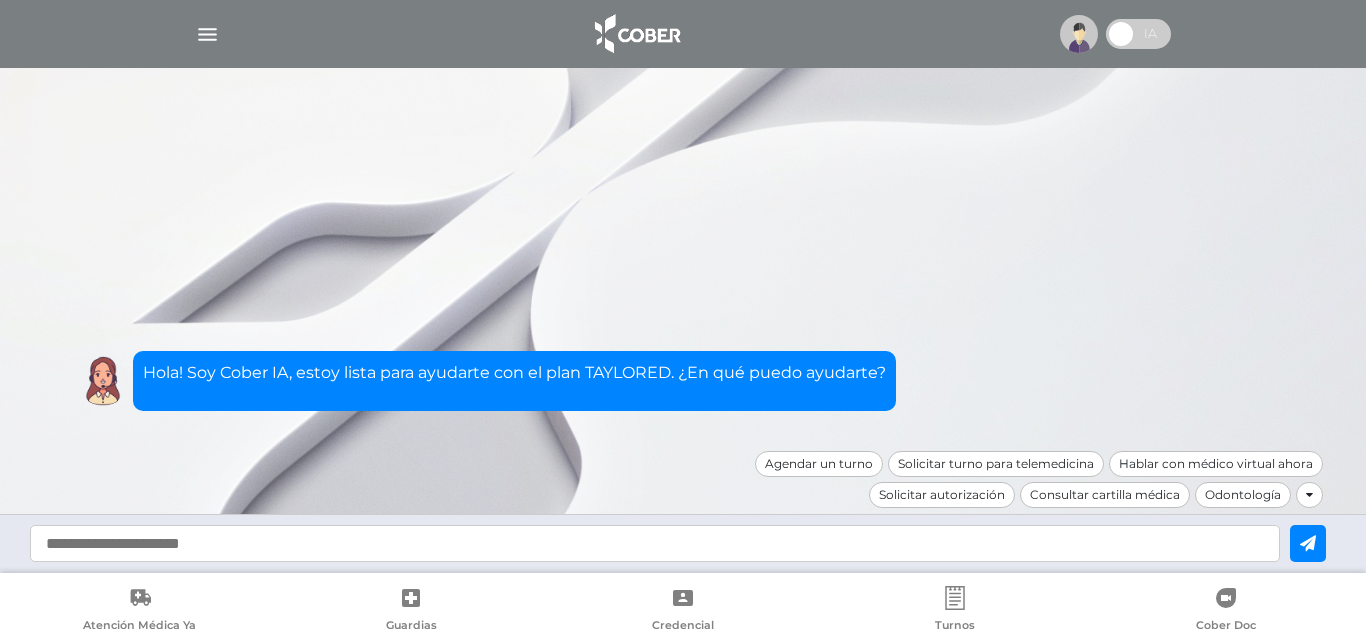 click at bounding box center (207, 34) 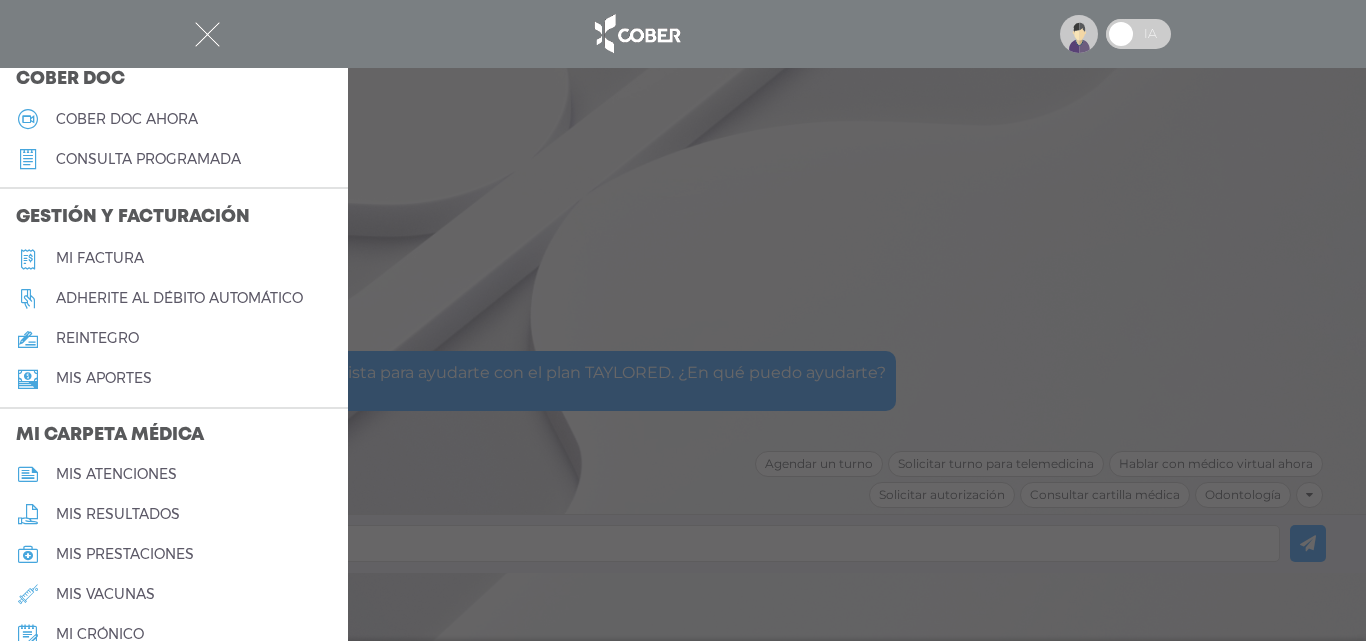 scroll, scrollTop: 600, scrollLeft: 0, axis: vertical 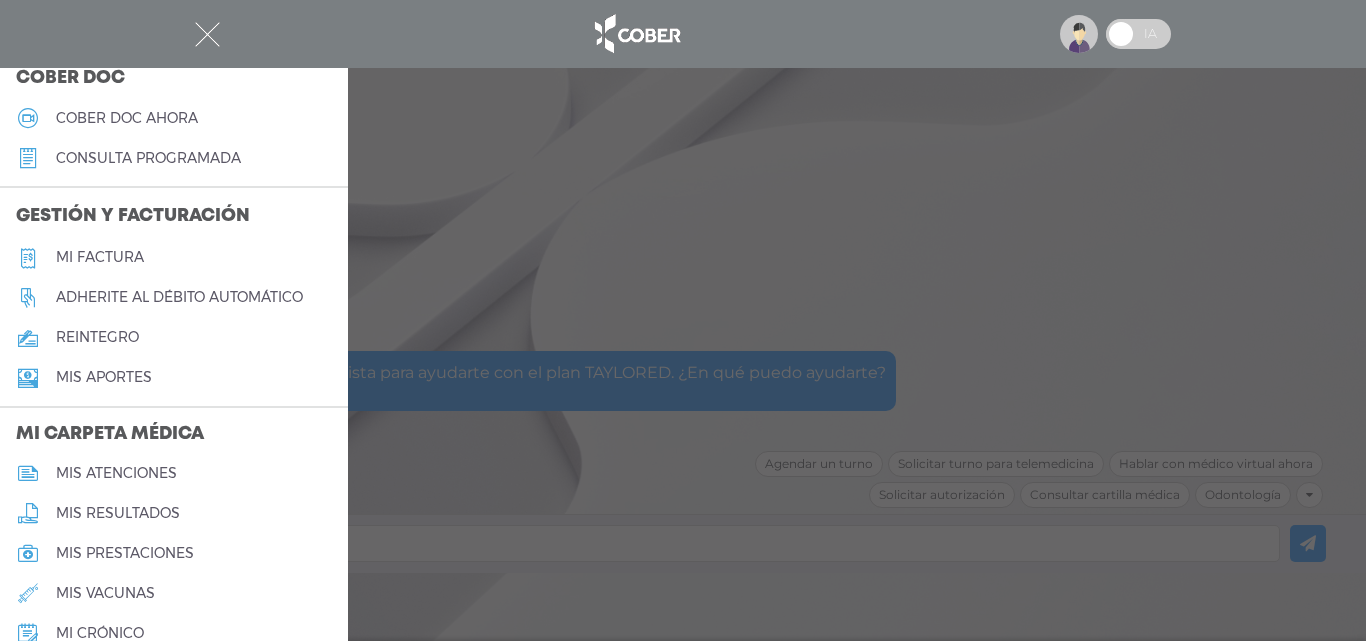click on "Mi factura" at bounding box center [100, 257] 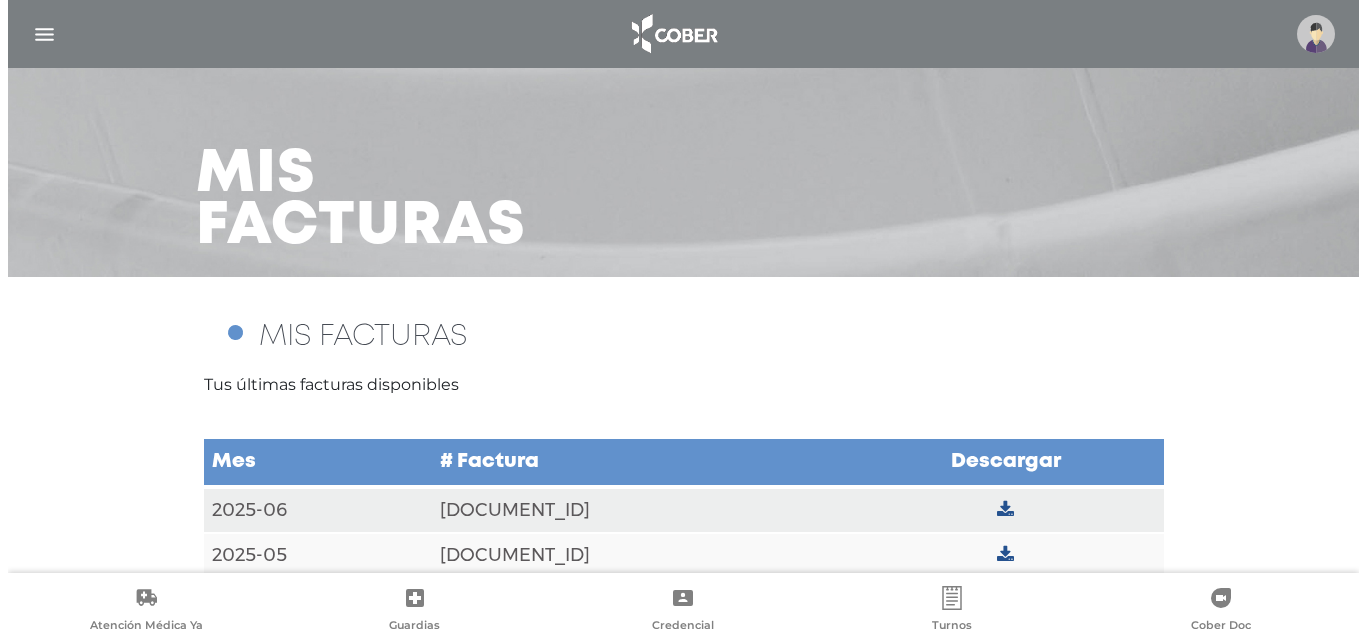 scroll, scrollTop: 61, scrollLeft: 0, axis: vertical 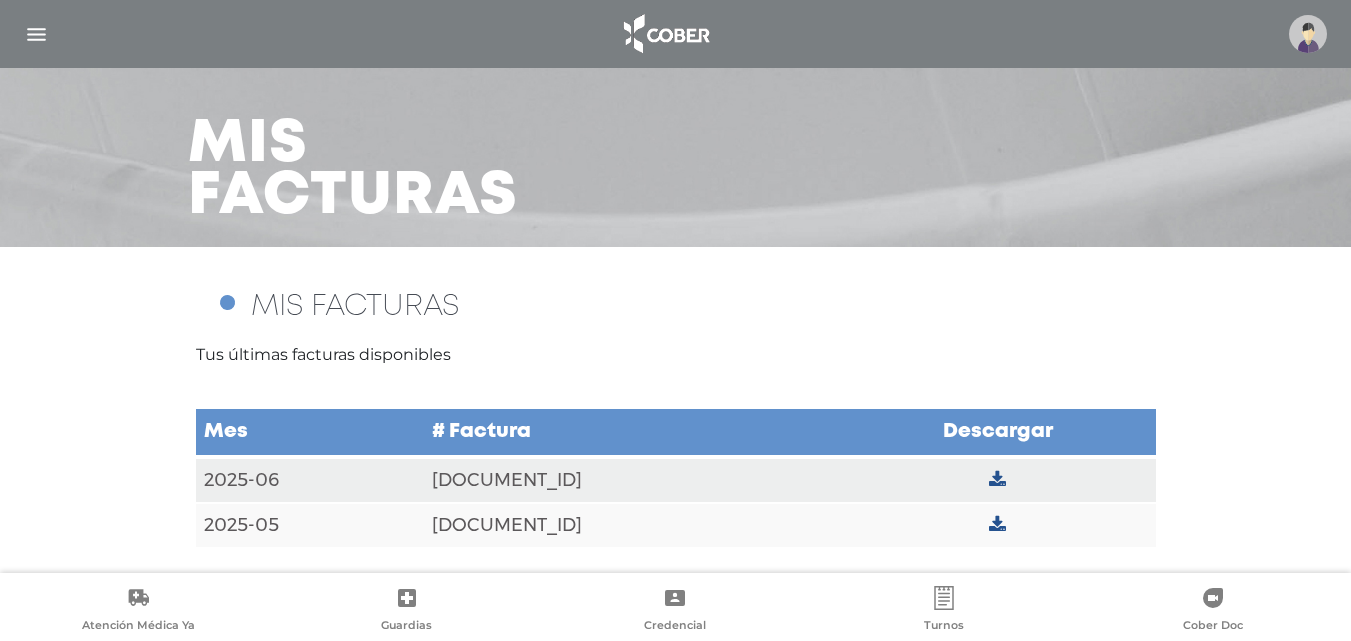 click at bounding box center [1308, 34] 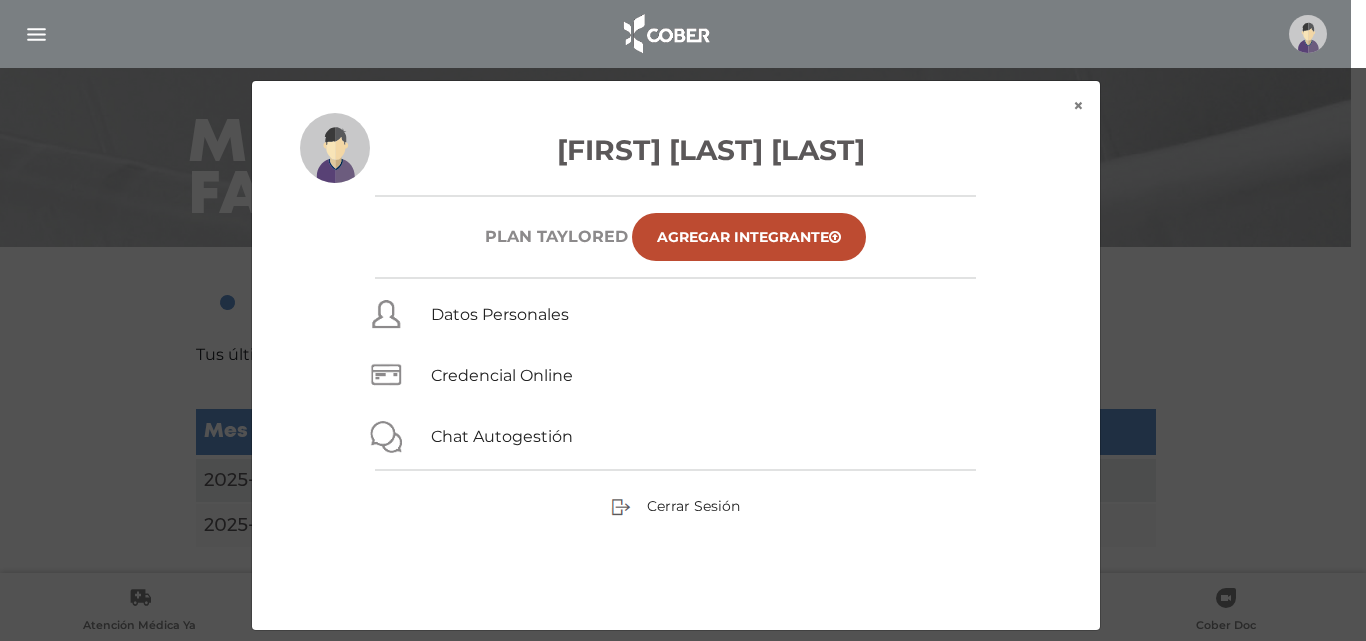 click at bounding box center (1308, 34) 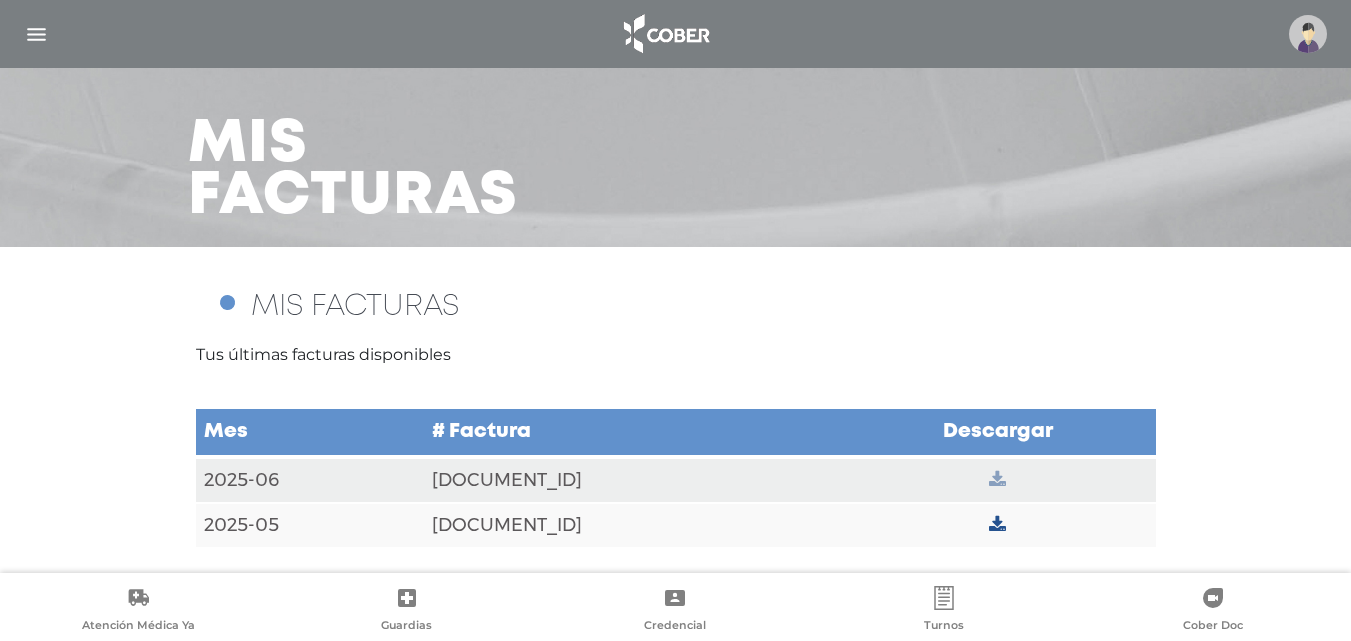 click at bounding box center [997, 480] 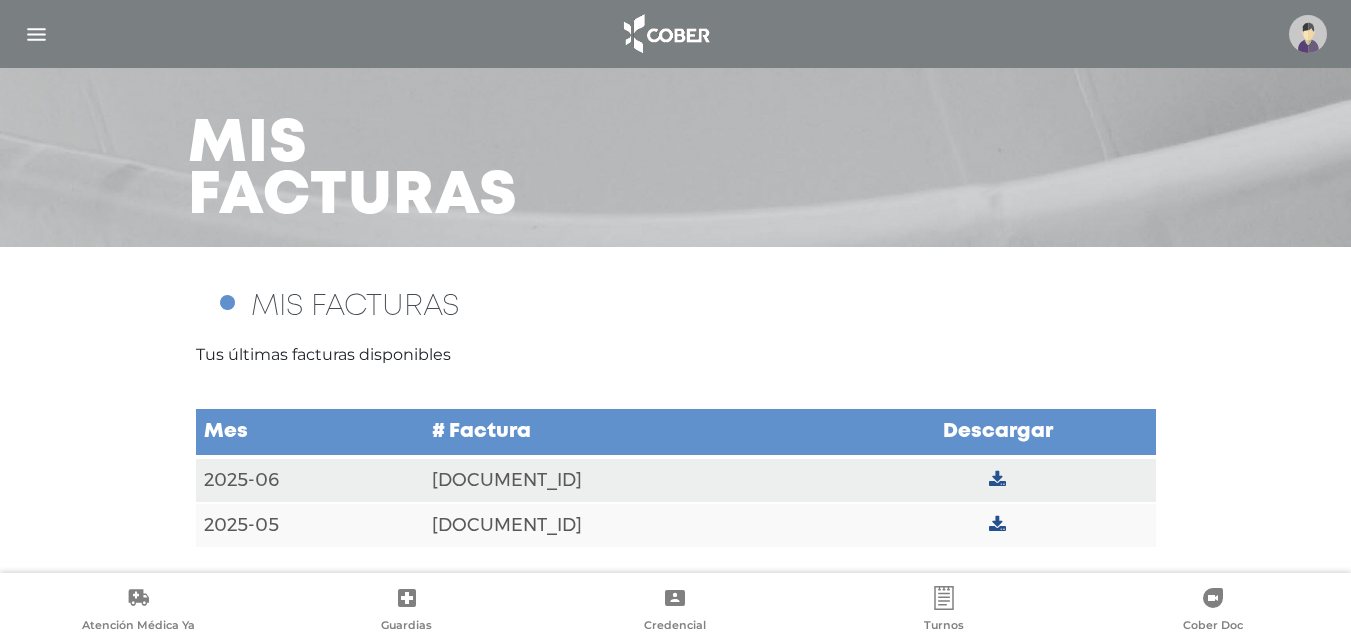 click at bounding box center (997, 525) 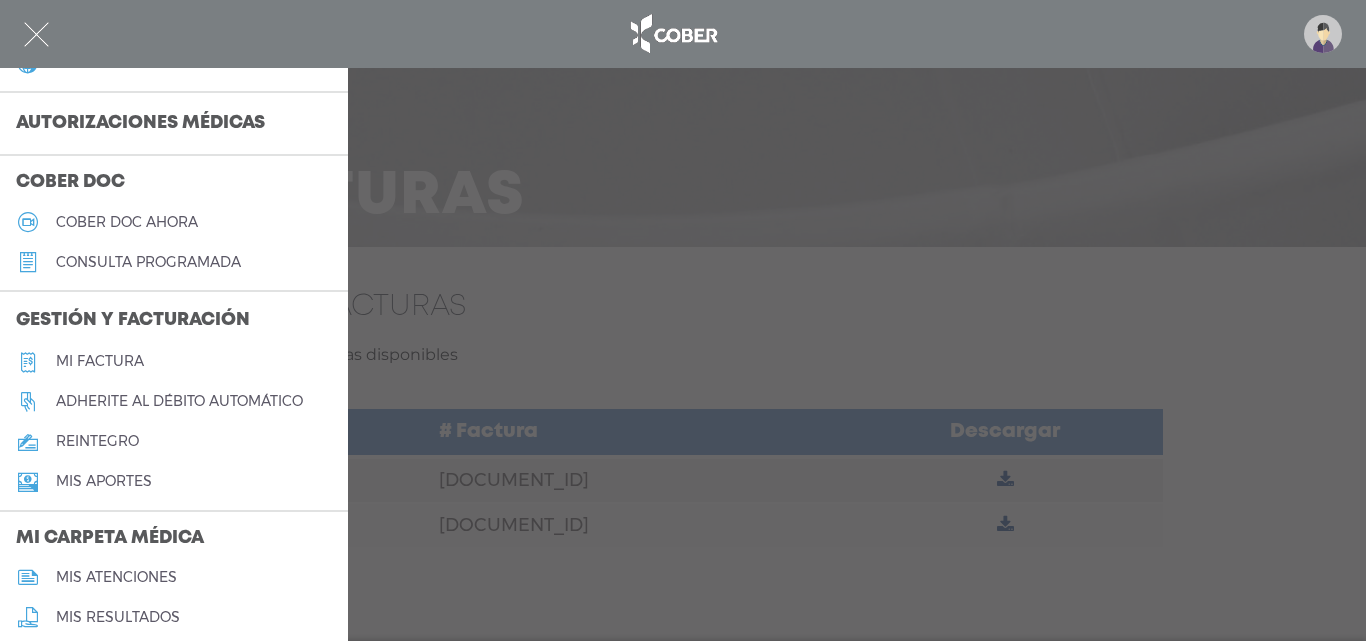 scroll, scrollTop: 500, scrollLeft: 0, axis: vertical 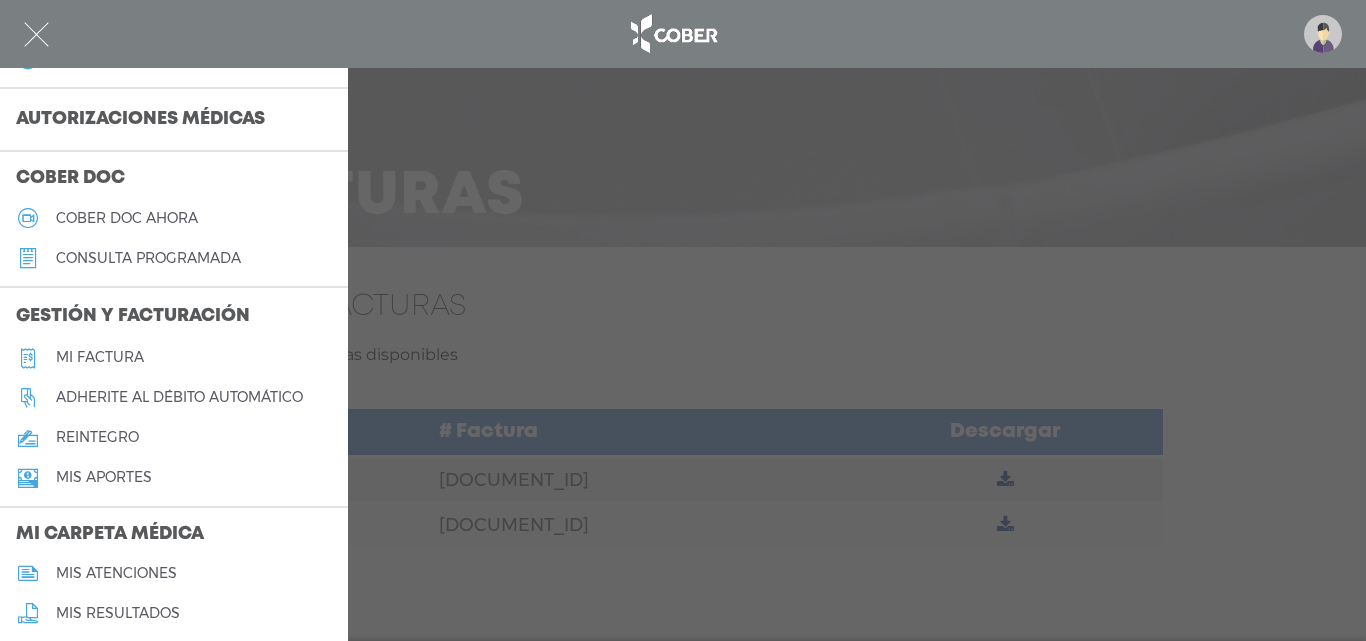 click at bounding box center [683, 320] 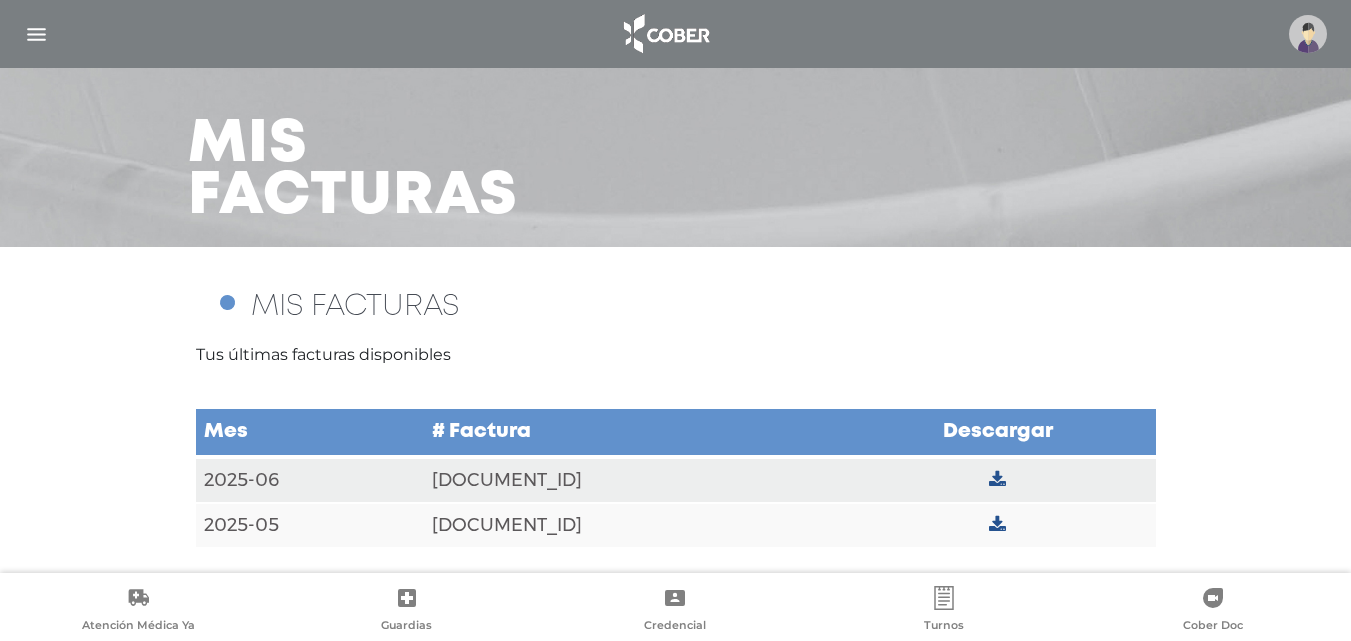 click at bounding box center [675, 34] 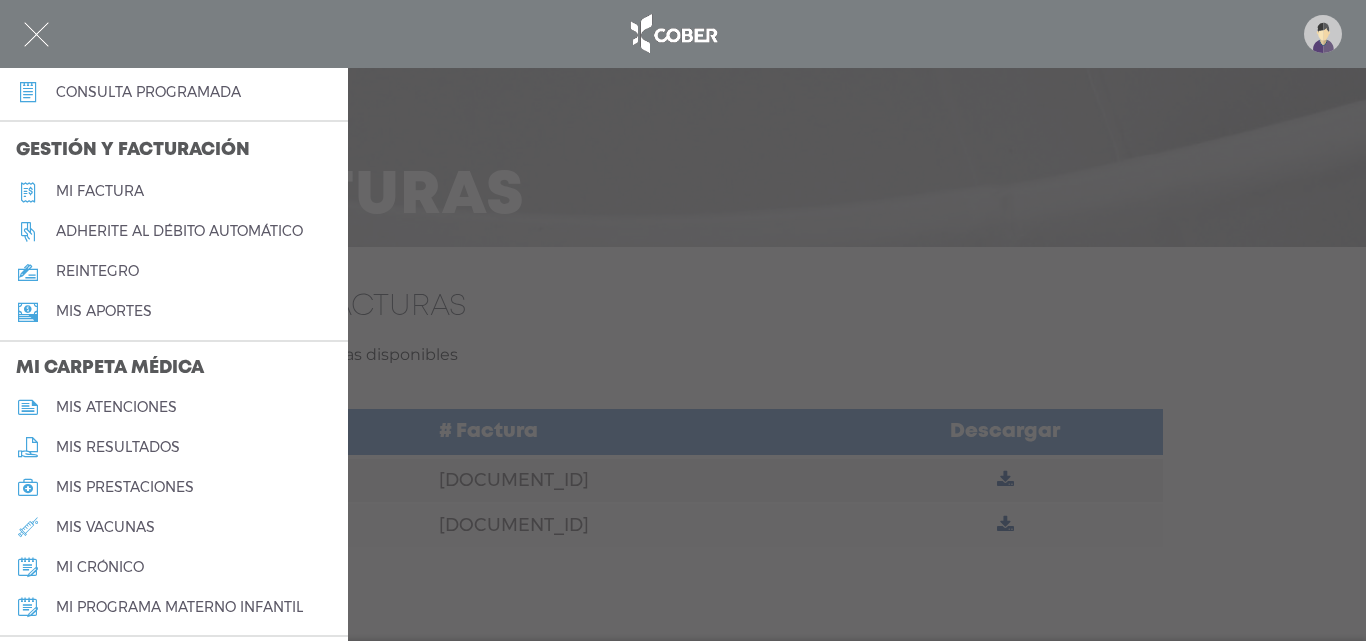 scroll, scrollTop: 700, scrollLeft: 0, axis: vertical 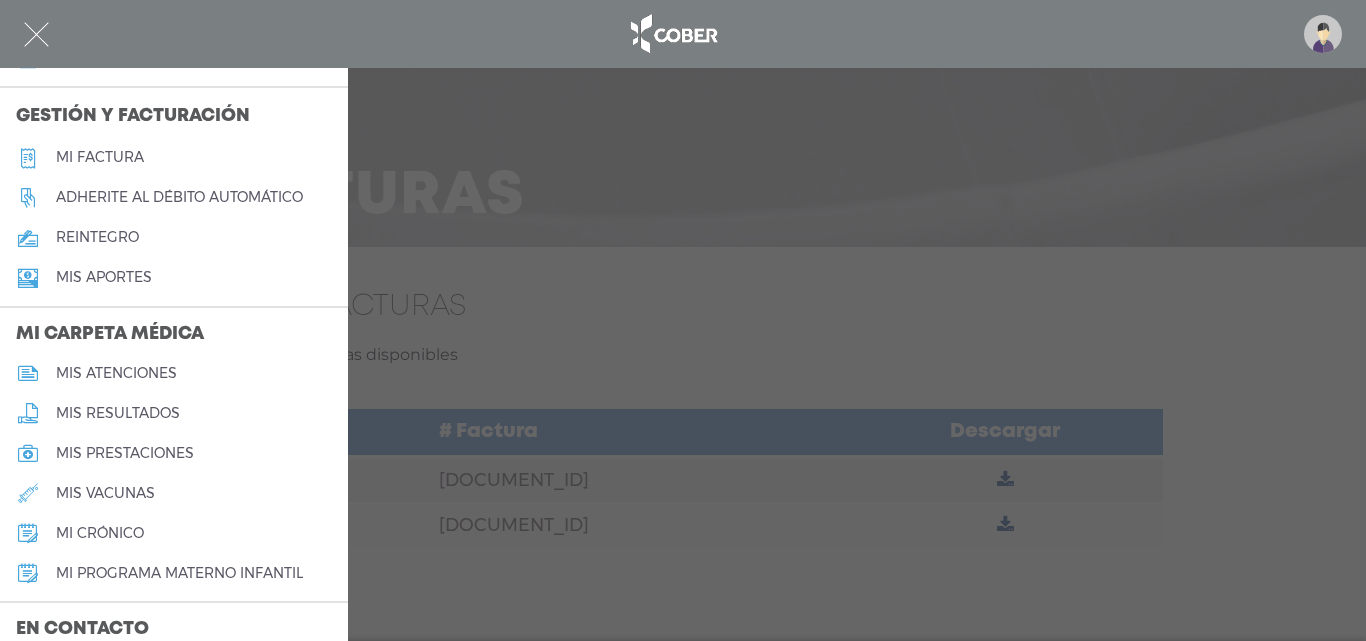 click on "Adherite al débito automático" at bounding box center (179, 197) 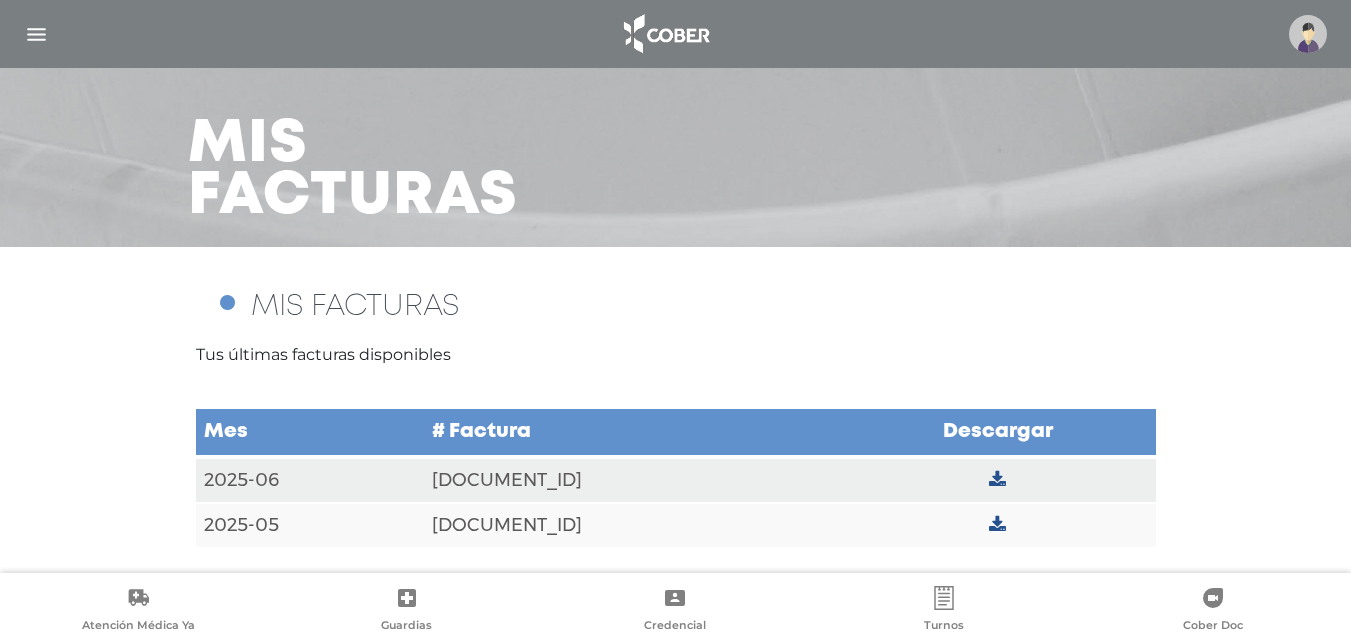 click at bounding box center (36, 34) 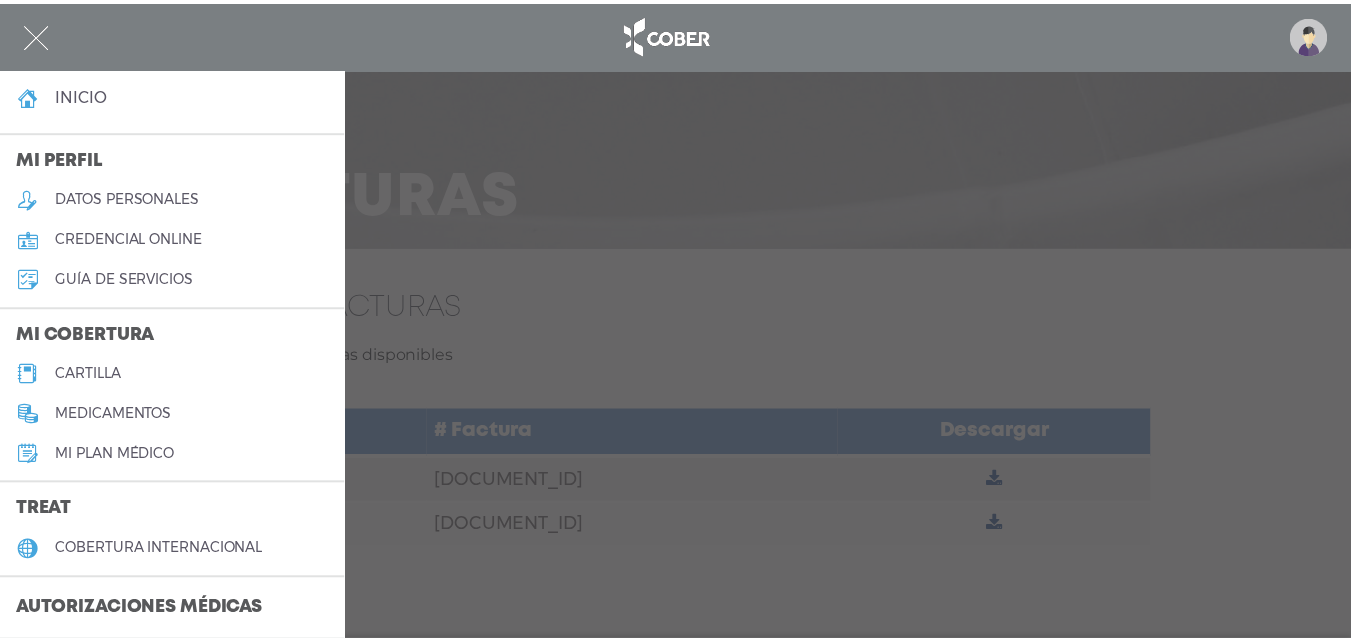 scroll, scrollTop: 0, scrollLeft: 0, axis: both 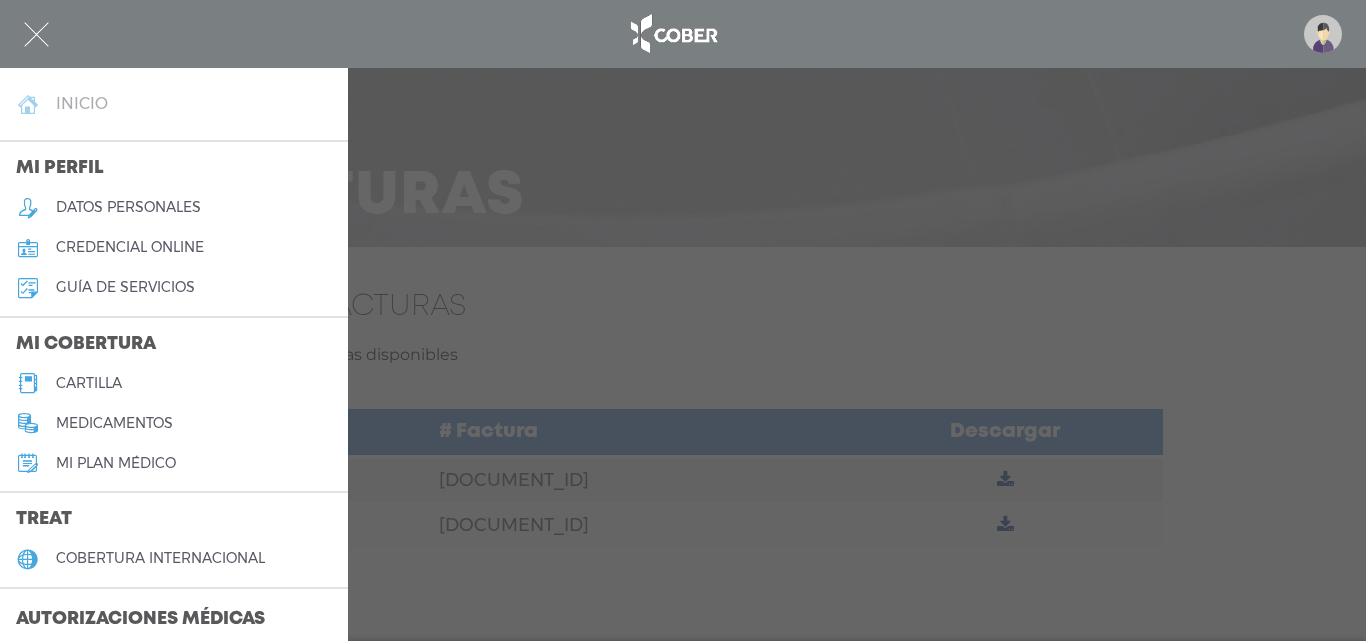 click on "inicio" at bounding box center (82, 103) 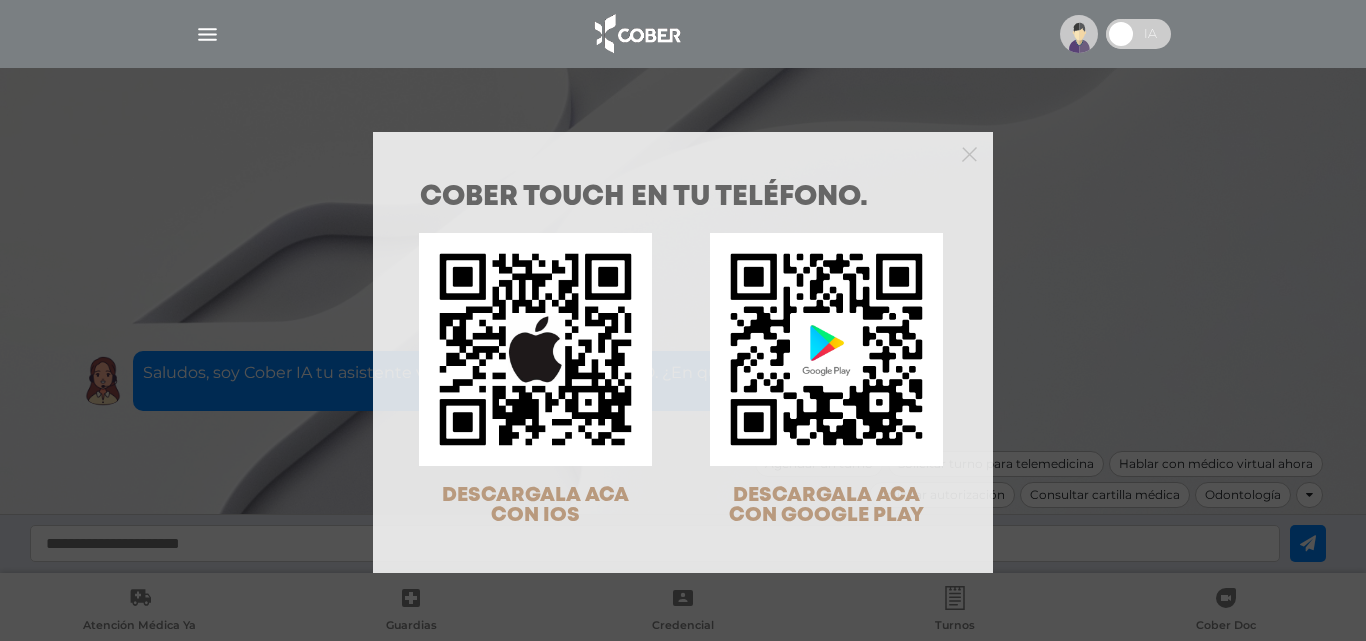 scroll, scrollTop: 0, scrollLeft: 0, axis: both 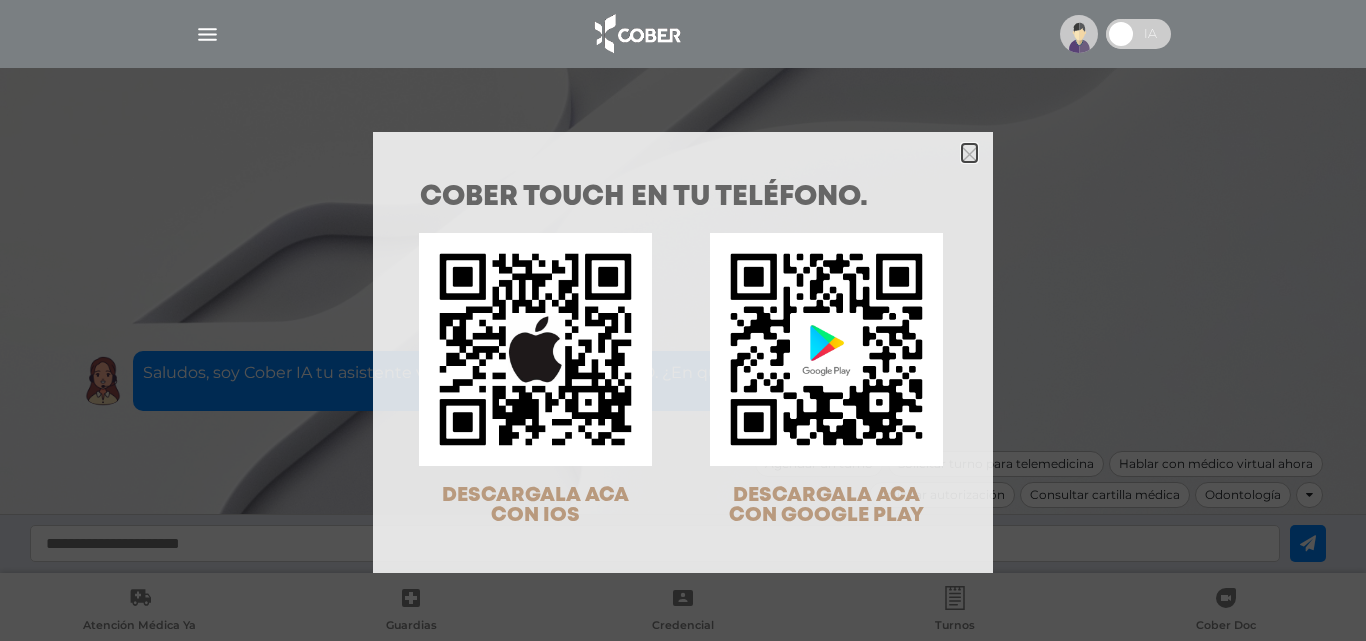 click 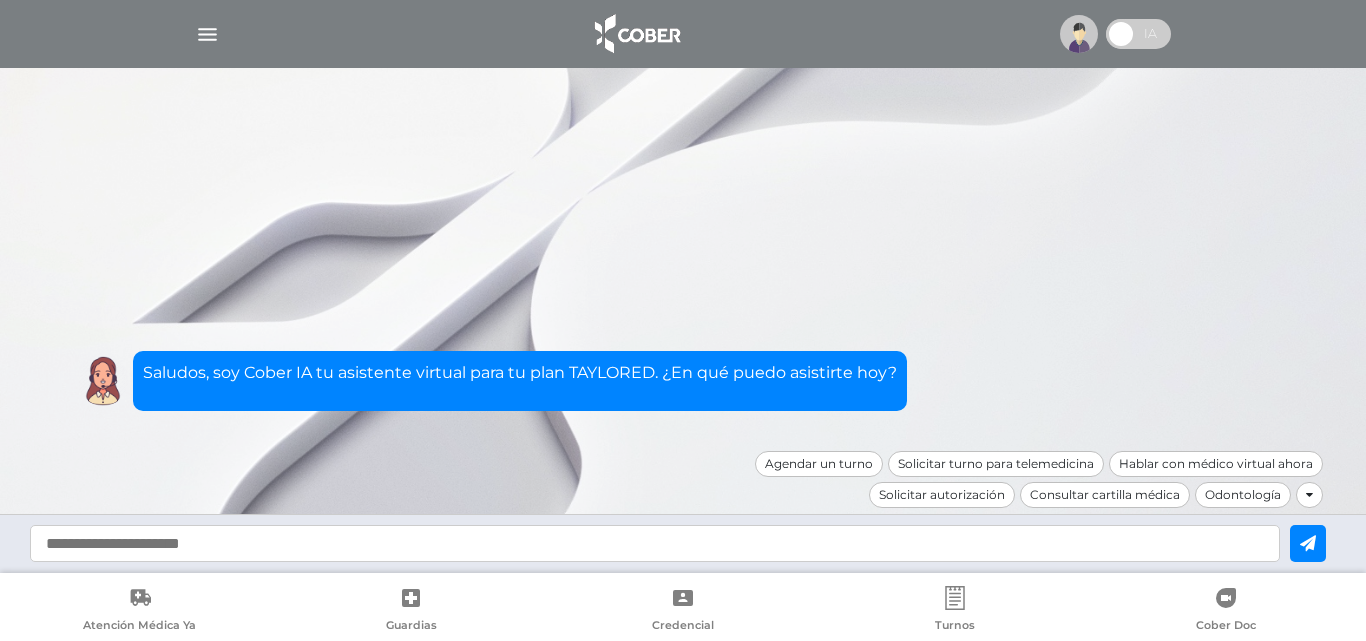 click at bounding box center [1079, 34] 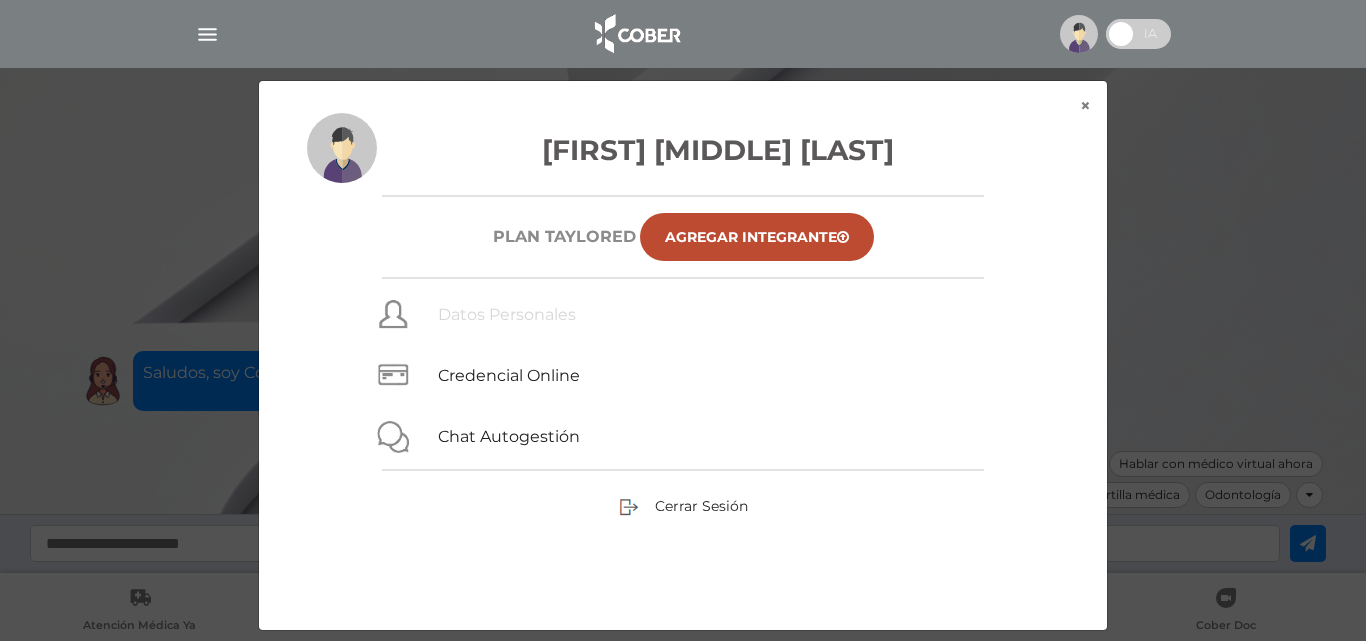 click on "Datos Personales" at bounding box center [507, 314] 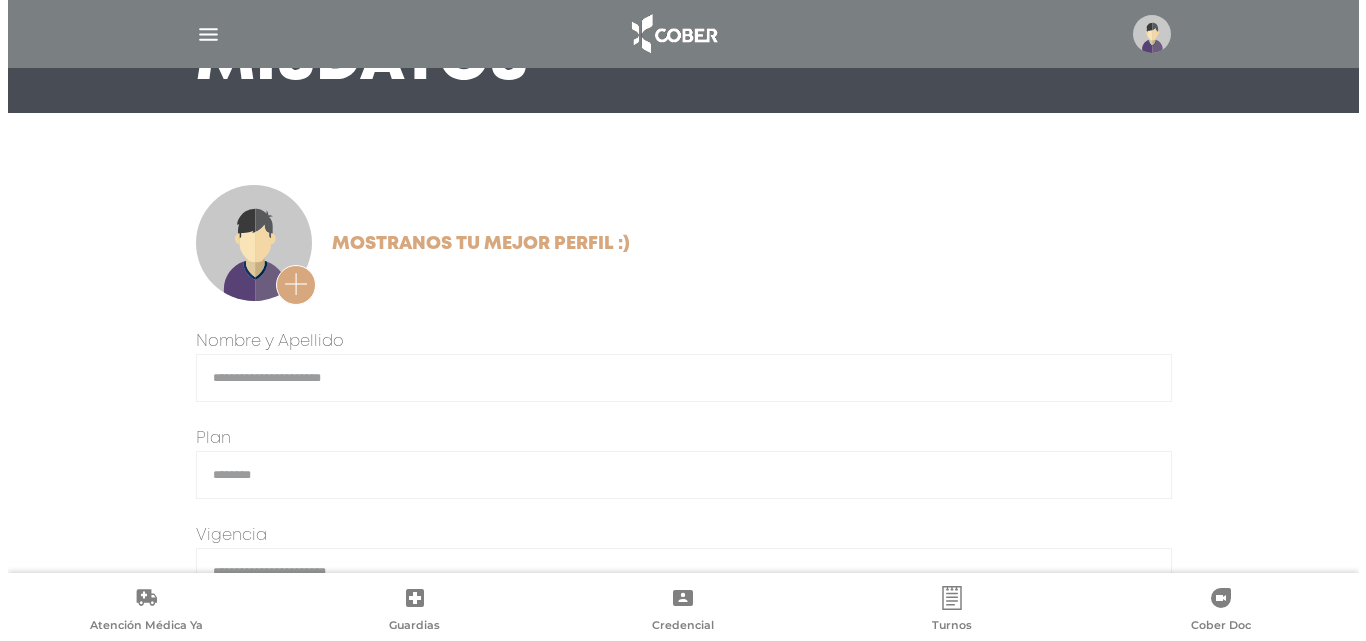 scroll, scrollTop: 95, scrollLeft: 0, axis: vertical 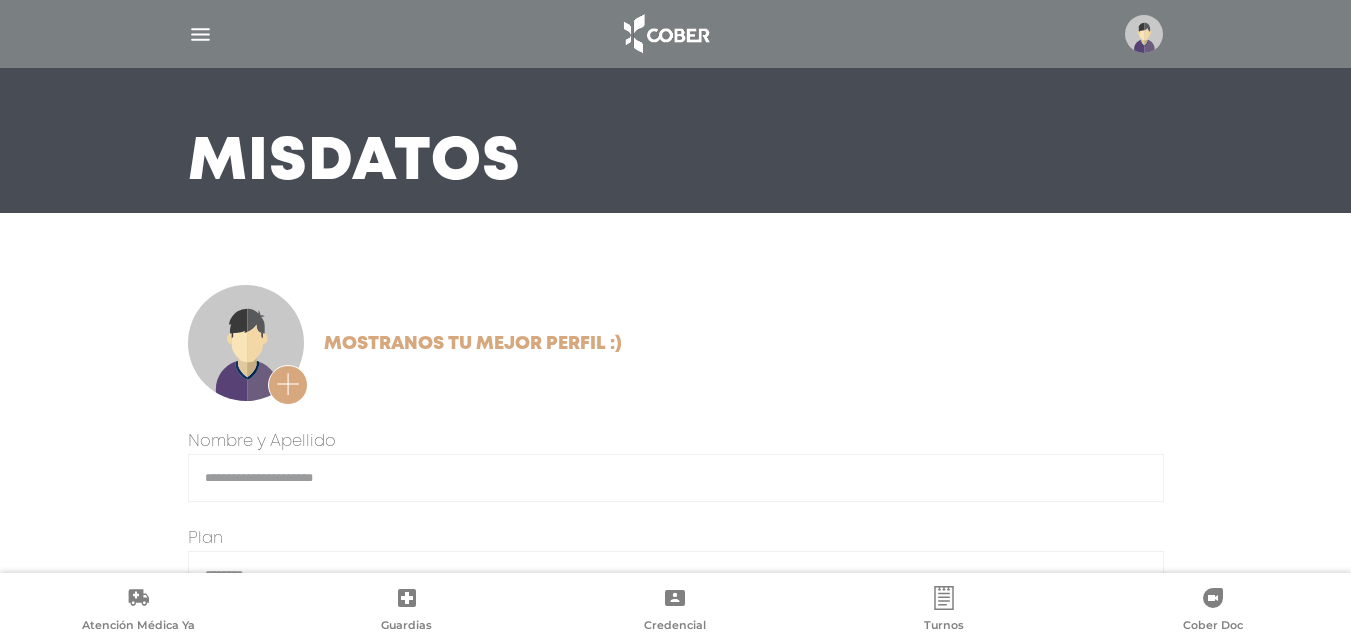 click at bounding box center [1144, 34] 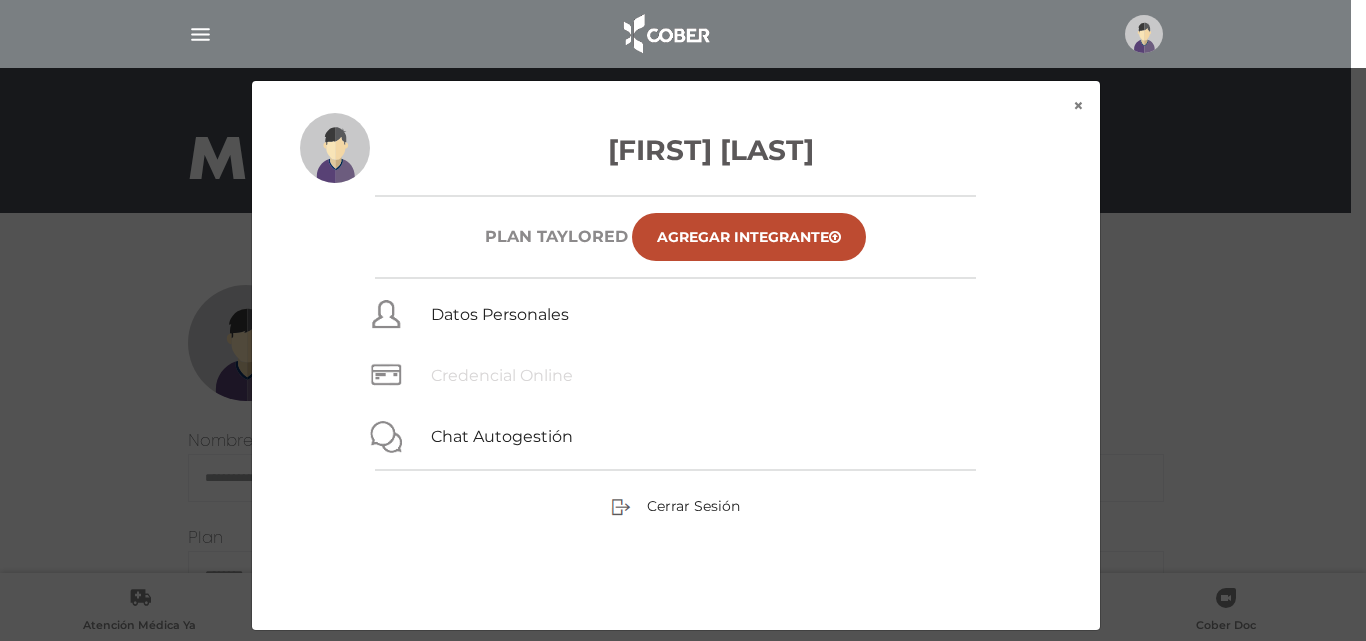 click on "Credencial Online" at bounding box center [502, 375] 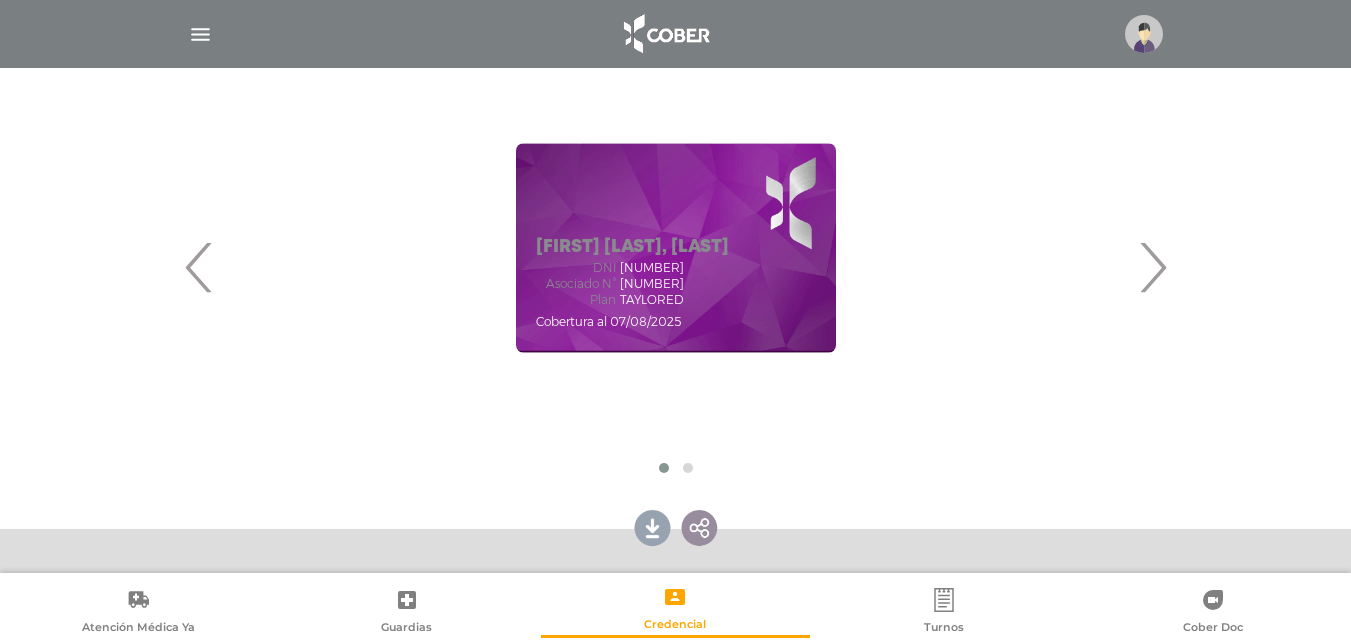 scroll, scrollTop: 200, scrollLeft: 0, axis: vertical 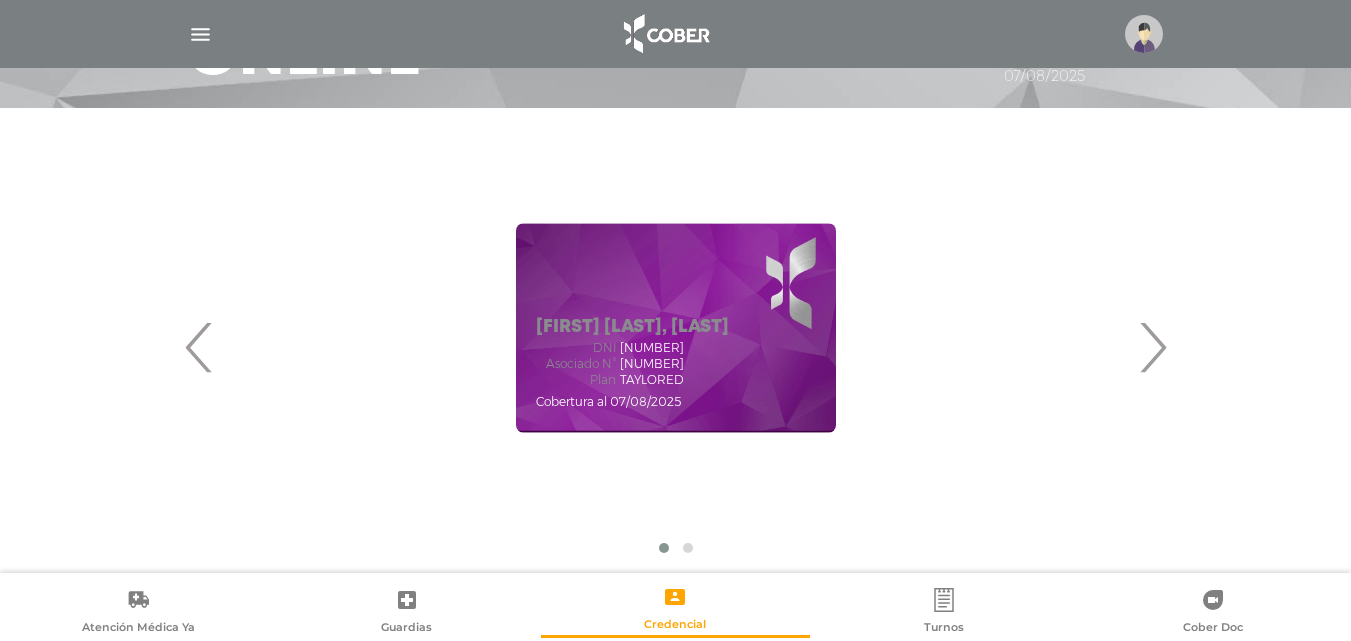 click on "›" at bounding box center [1152, 347] 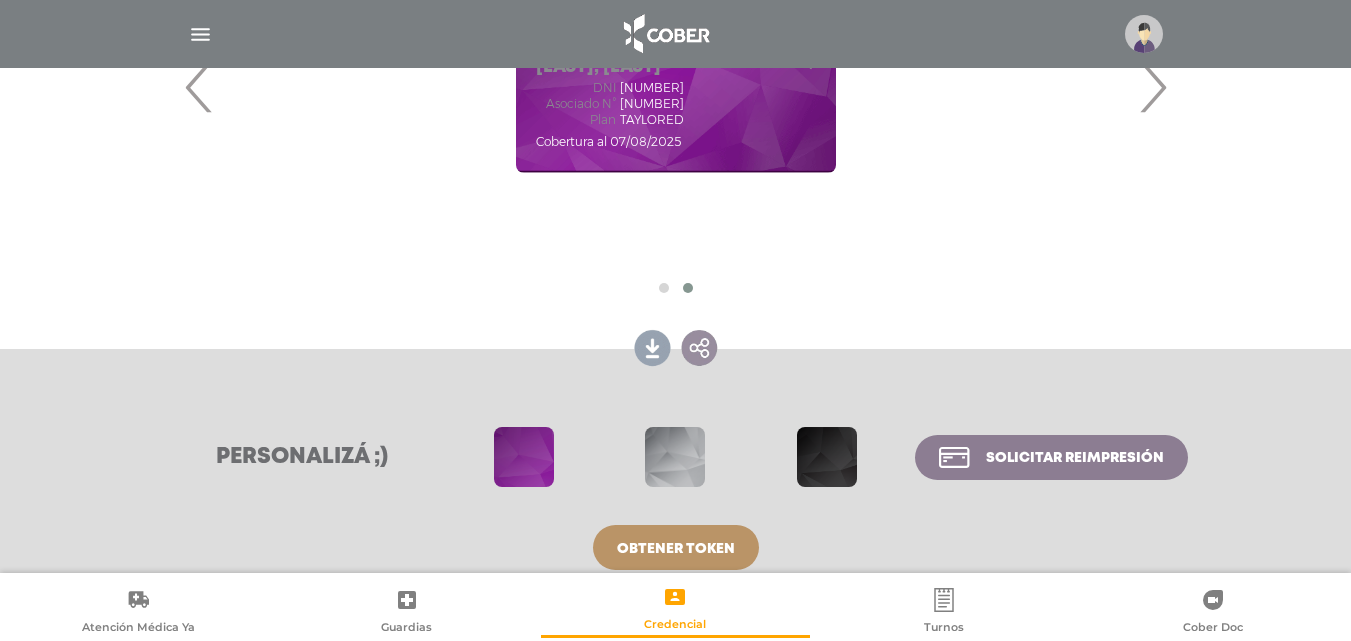 scroll, scrollTop: 485, scrollLeft: 0, axis: vertical 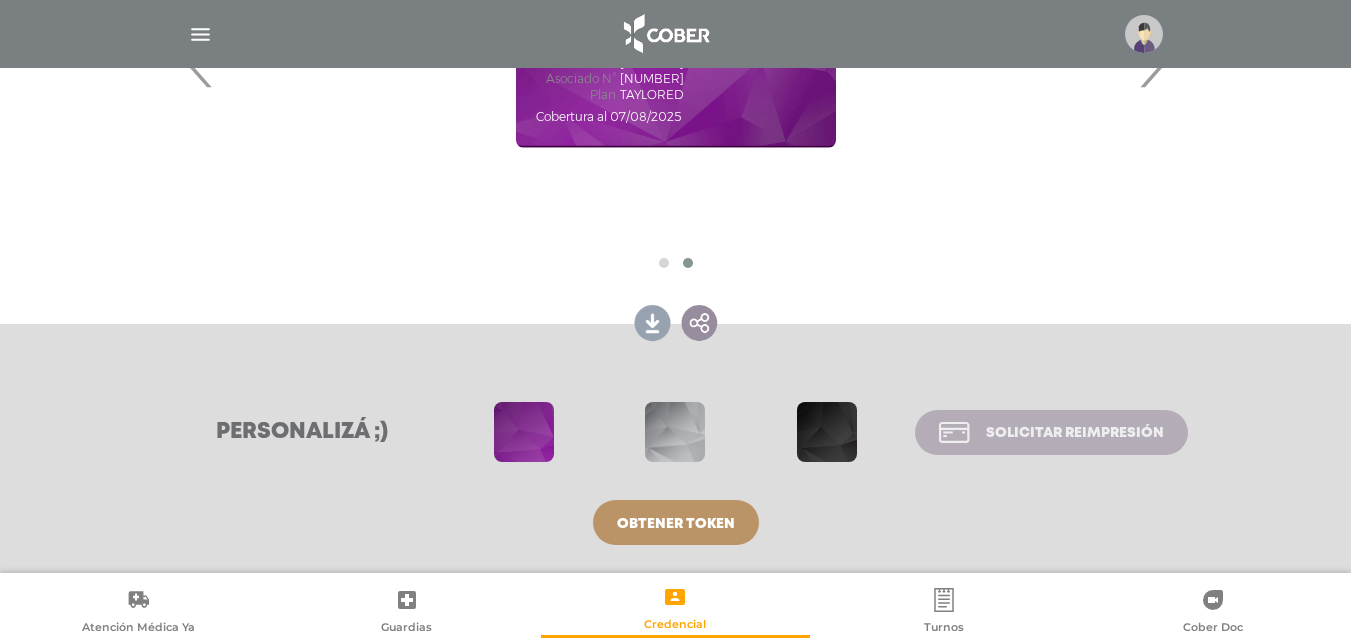 click on "Solicitar reimpresión" at bounding box center [1075, 433] 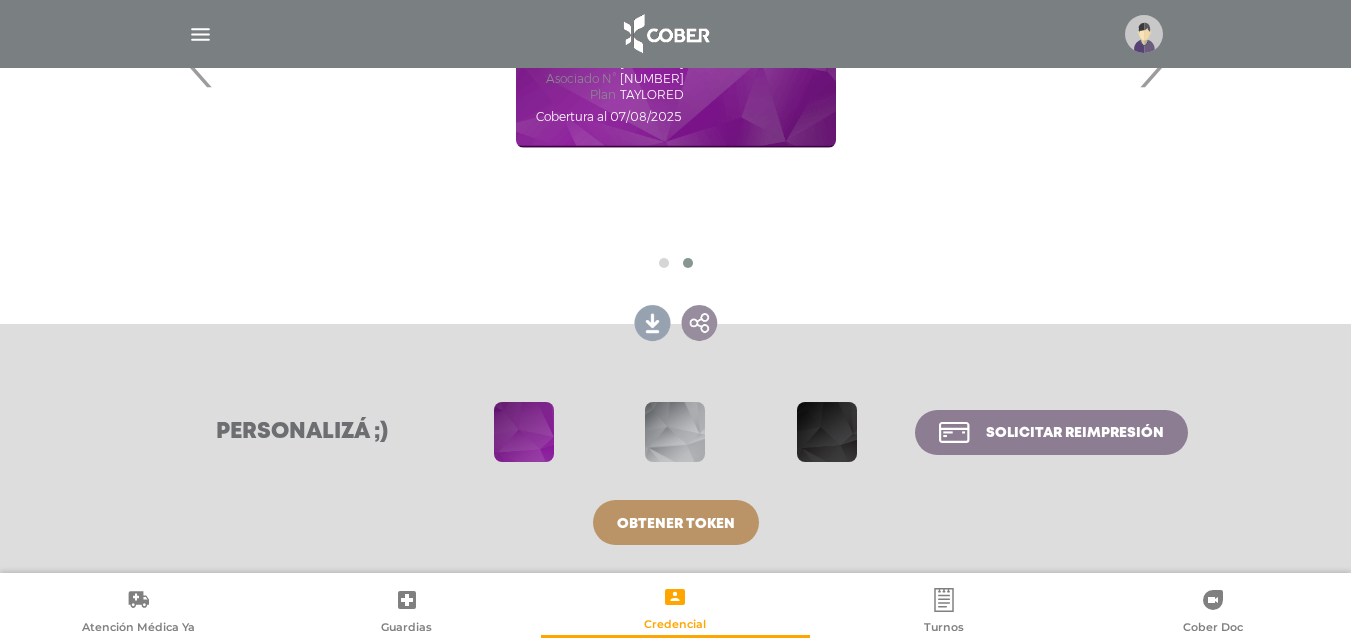 scroll, scrollTop: 285, scrollLeft: 0, axis: vertical 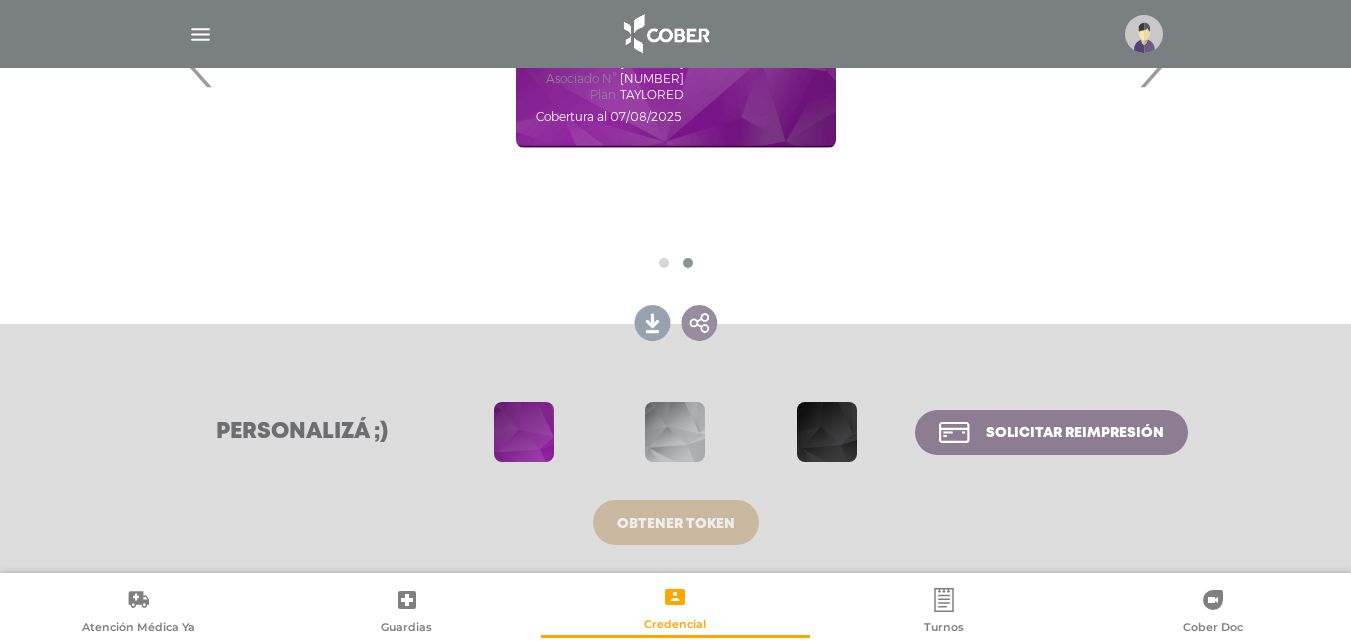 click on "Obtener token" at bounding box center [676, 524] 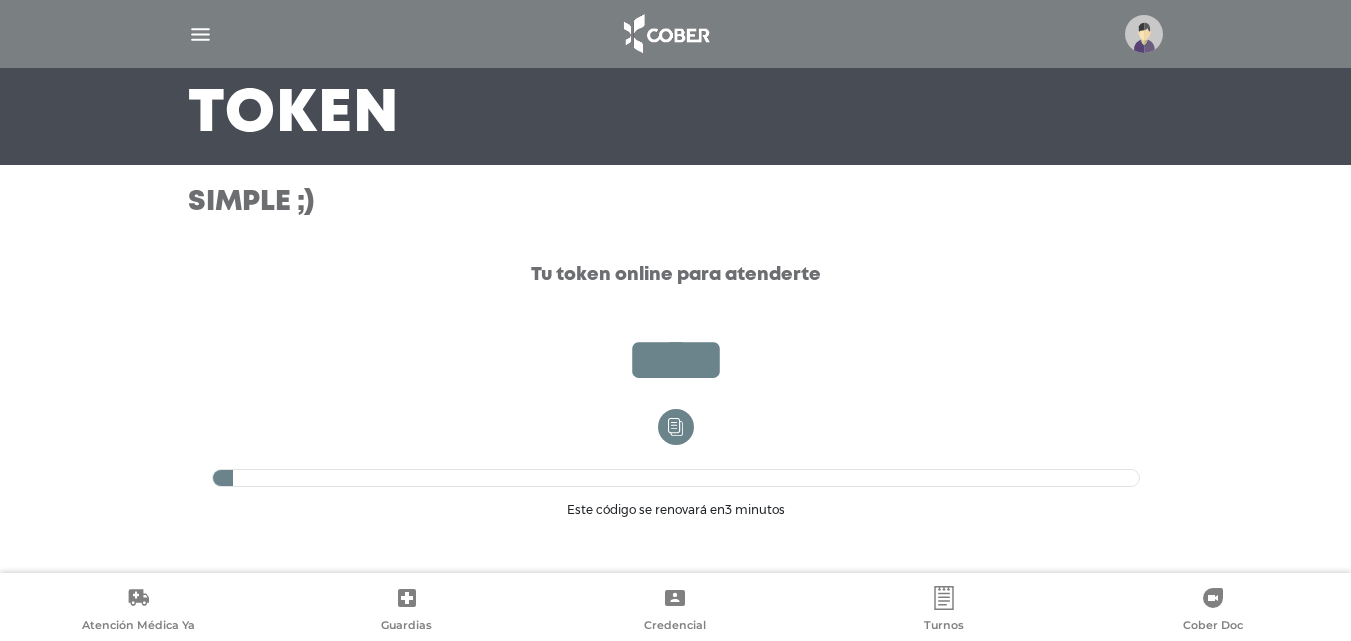 scroll, scrollTop: 143, scrollLeft: 0, axis: vertical 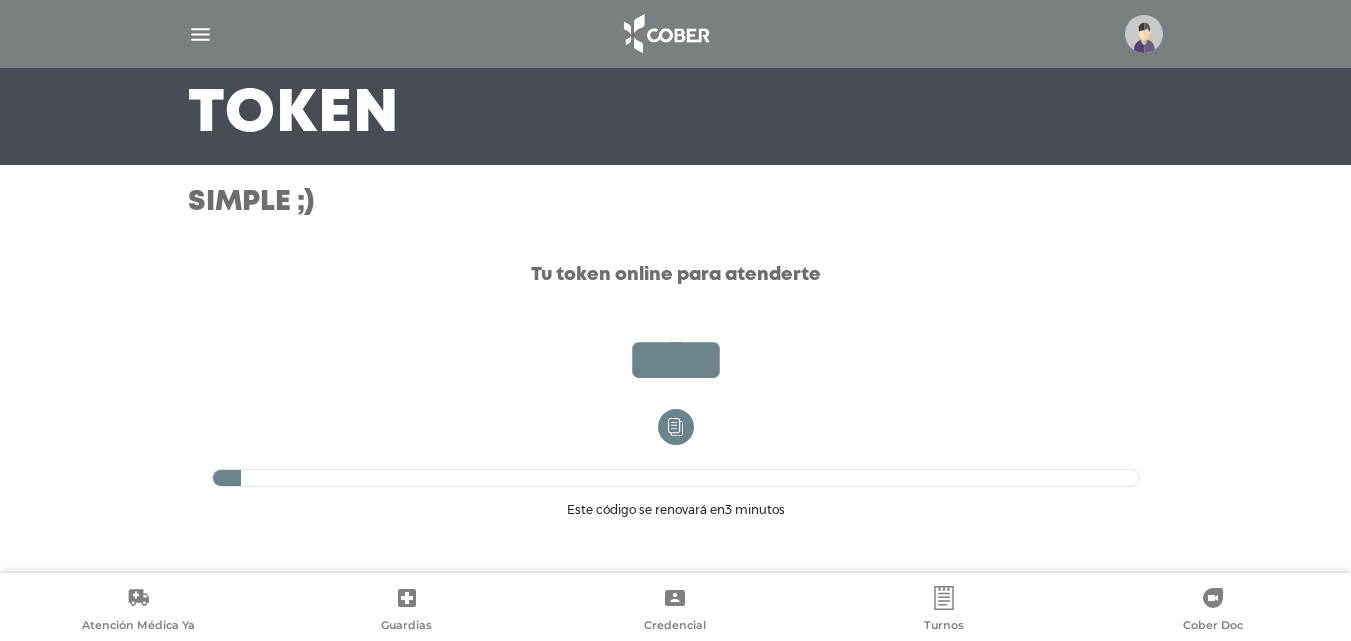click on "Token" at bounding box center [294, 115] 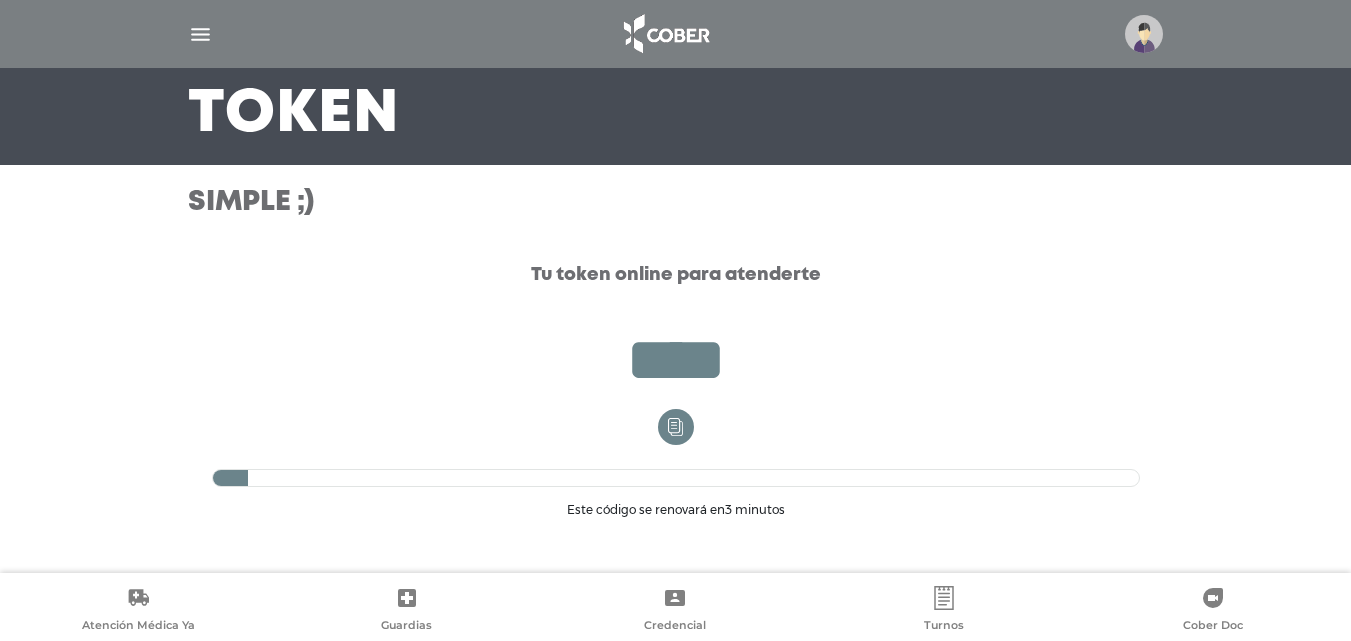 click at bounding box center (200, 34) 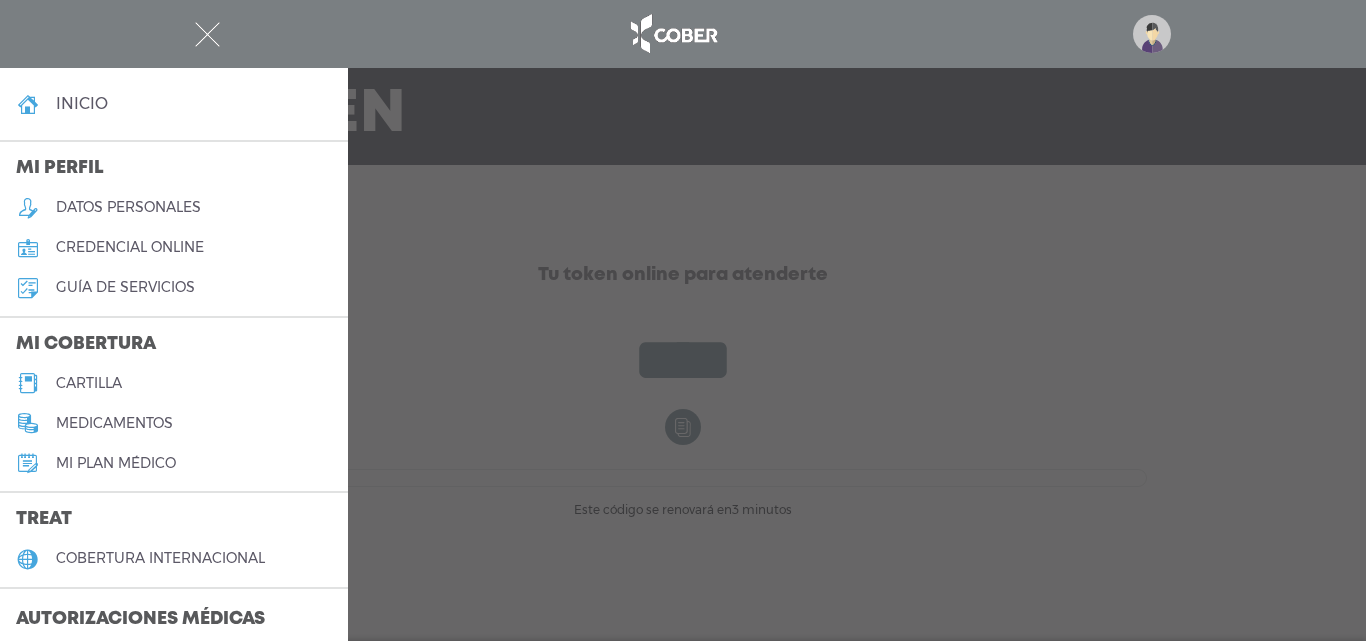 click on "inicio" at bounding box center (82, 103) 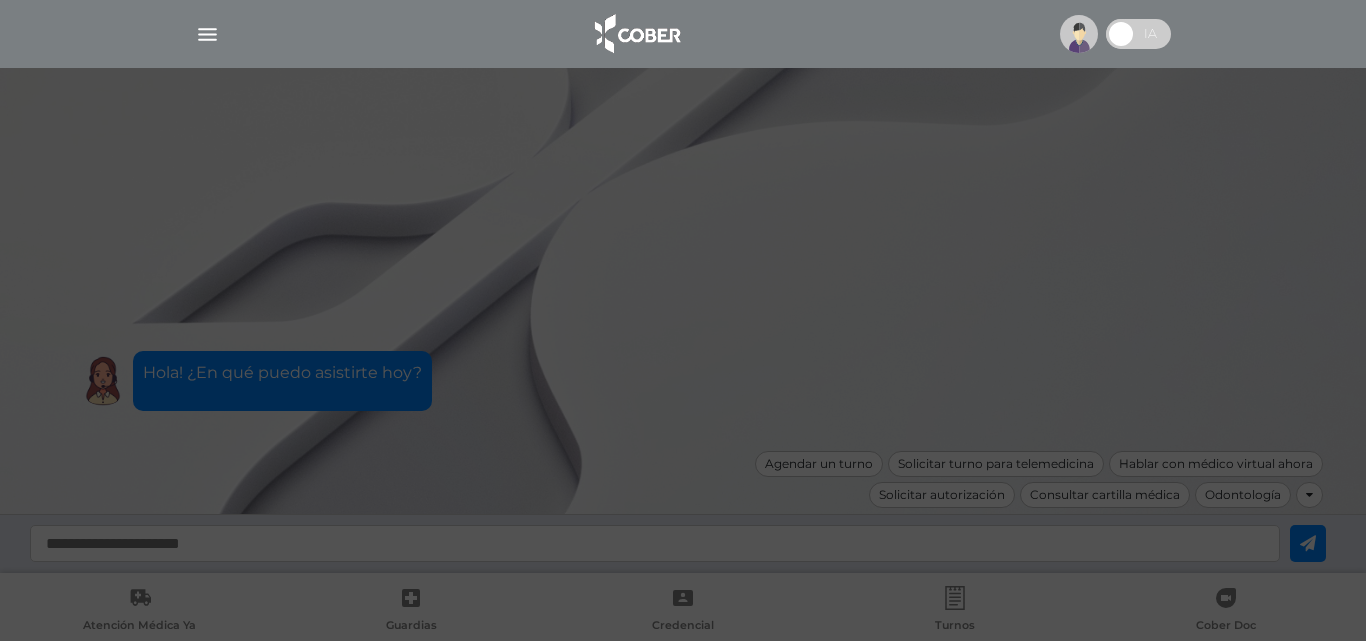 scroll, scrollTop: 0, scrollLeft: 0, axis: both 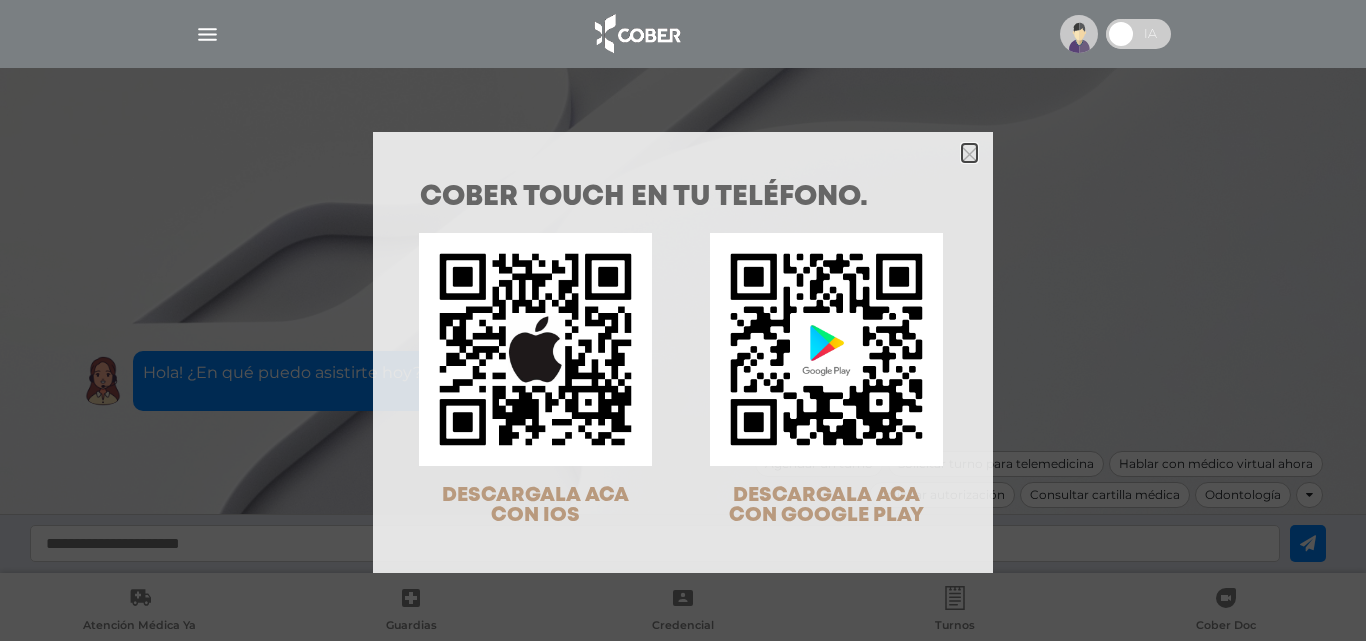 click 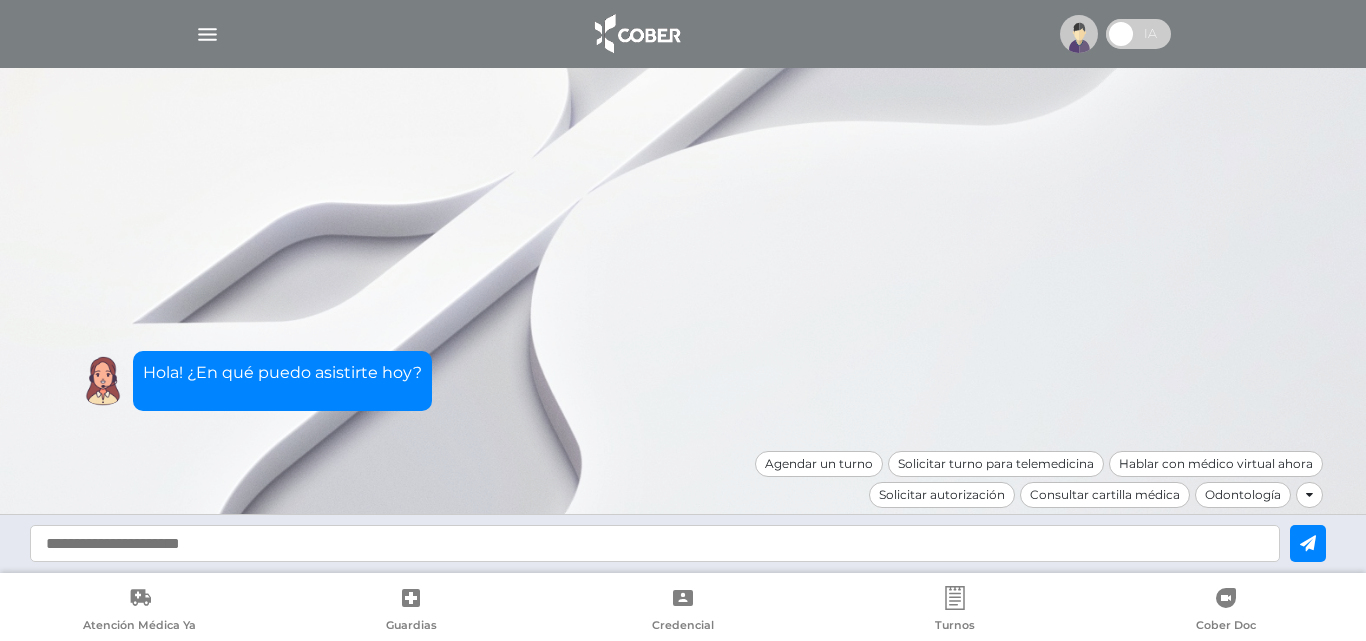 click at bounding box center [1309, 495] 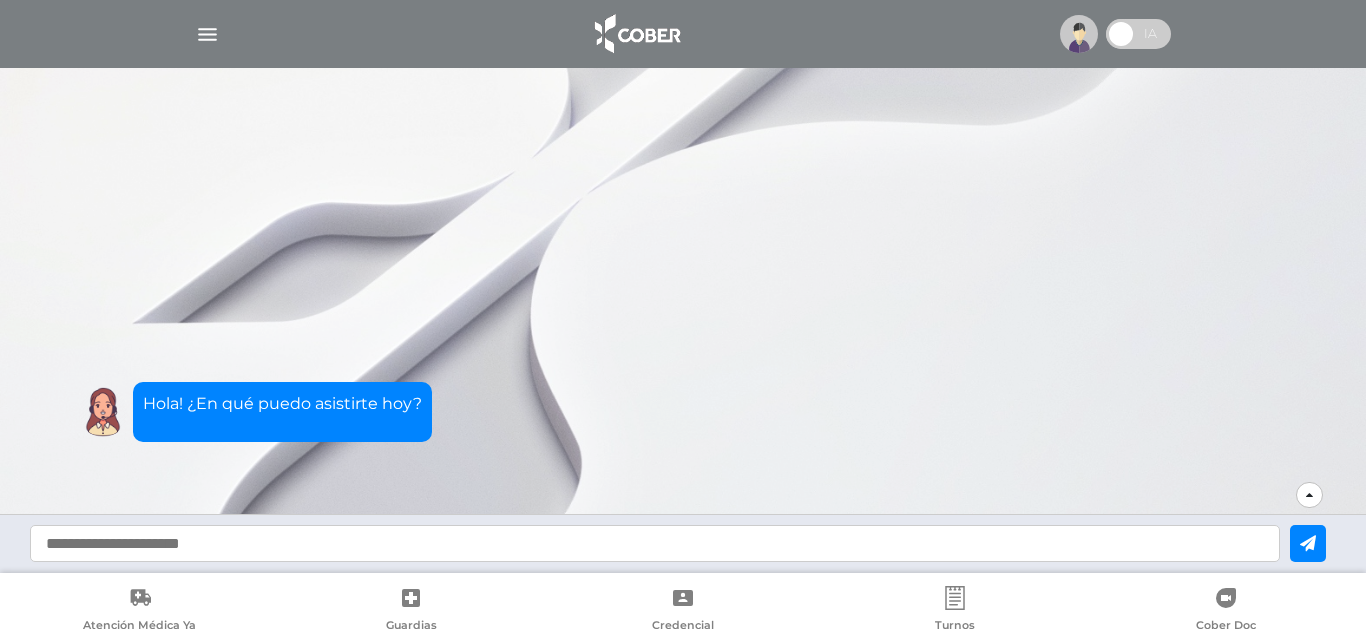 click at bounding box center (1309, 495) 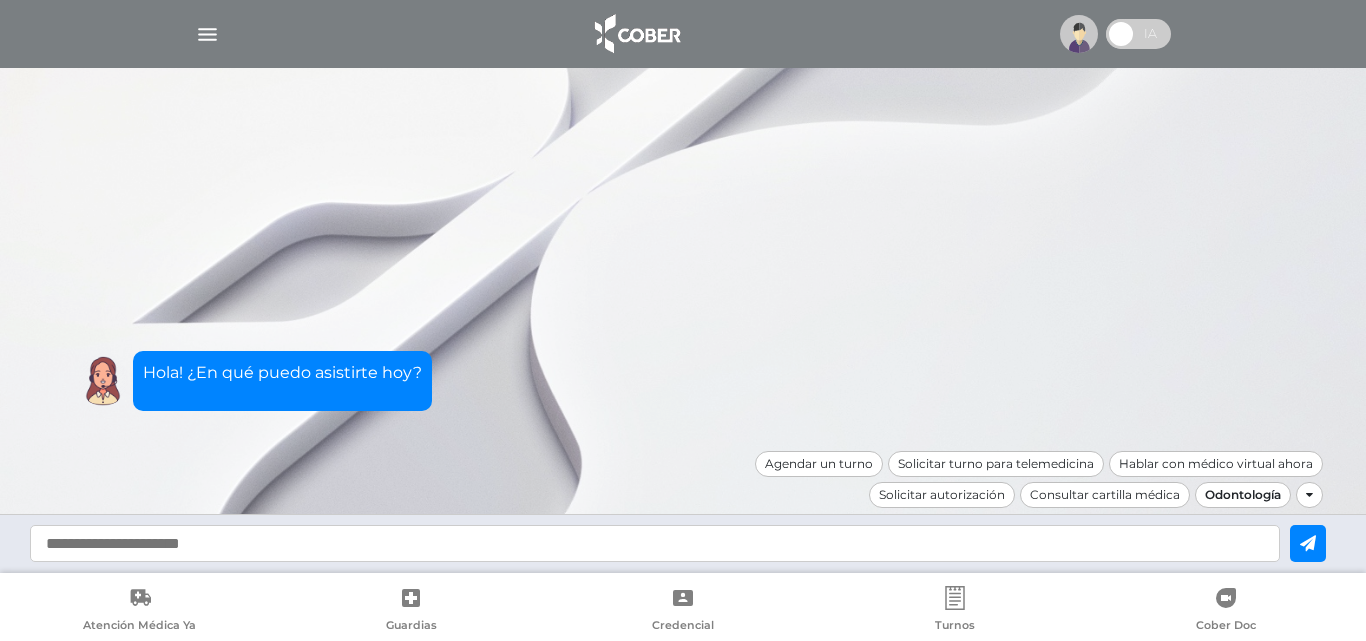 click on "Odontología" at bounding box center (1243, 495) 